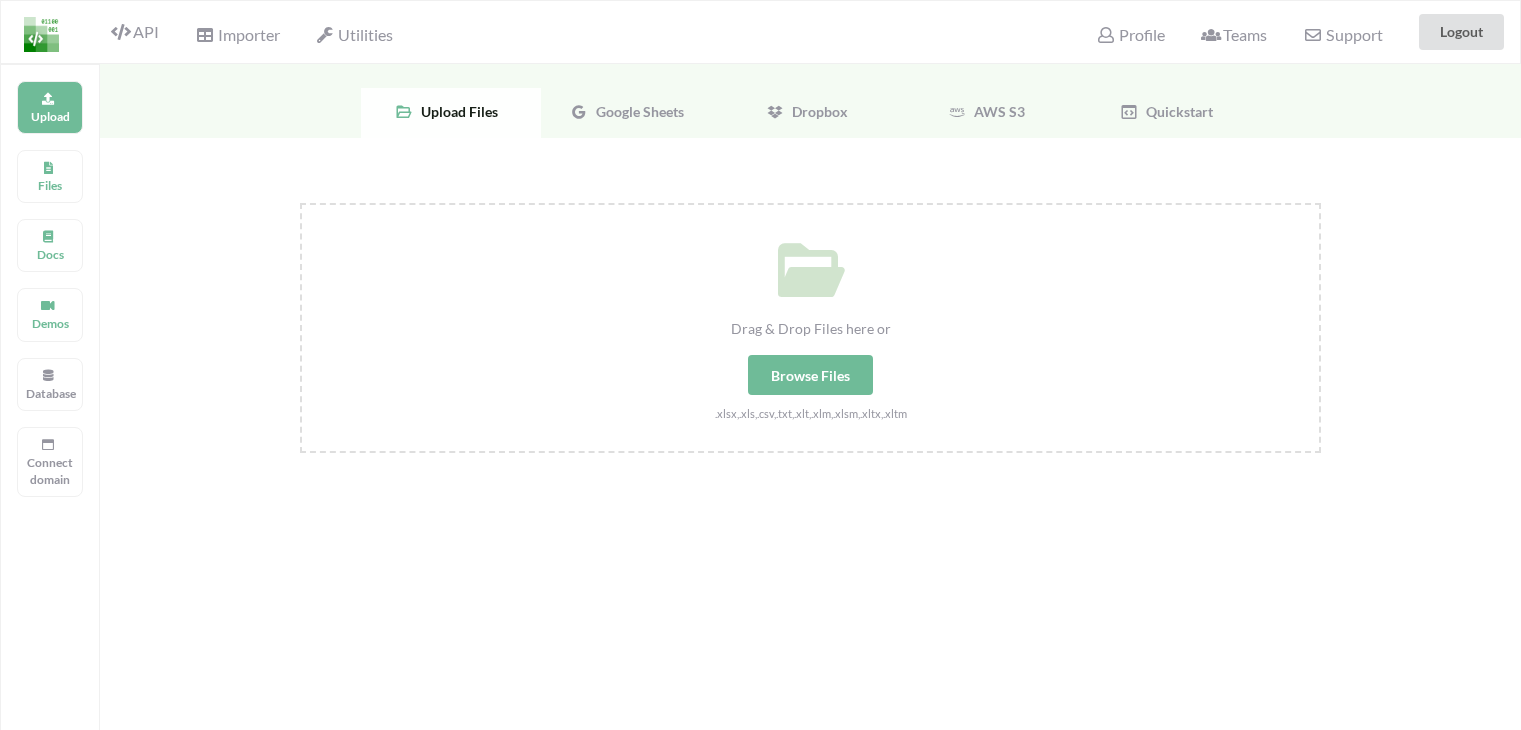 scroll, scrollTop: 0, scrollLeft: 0, axis: both 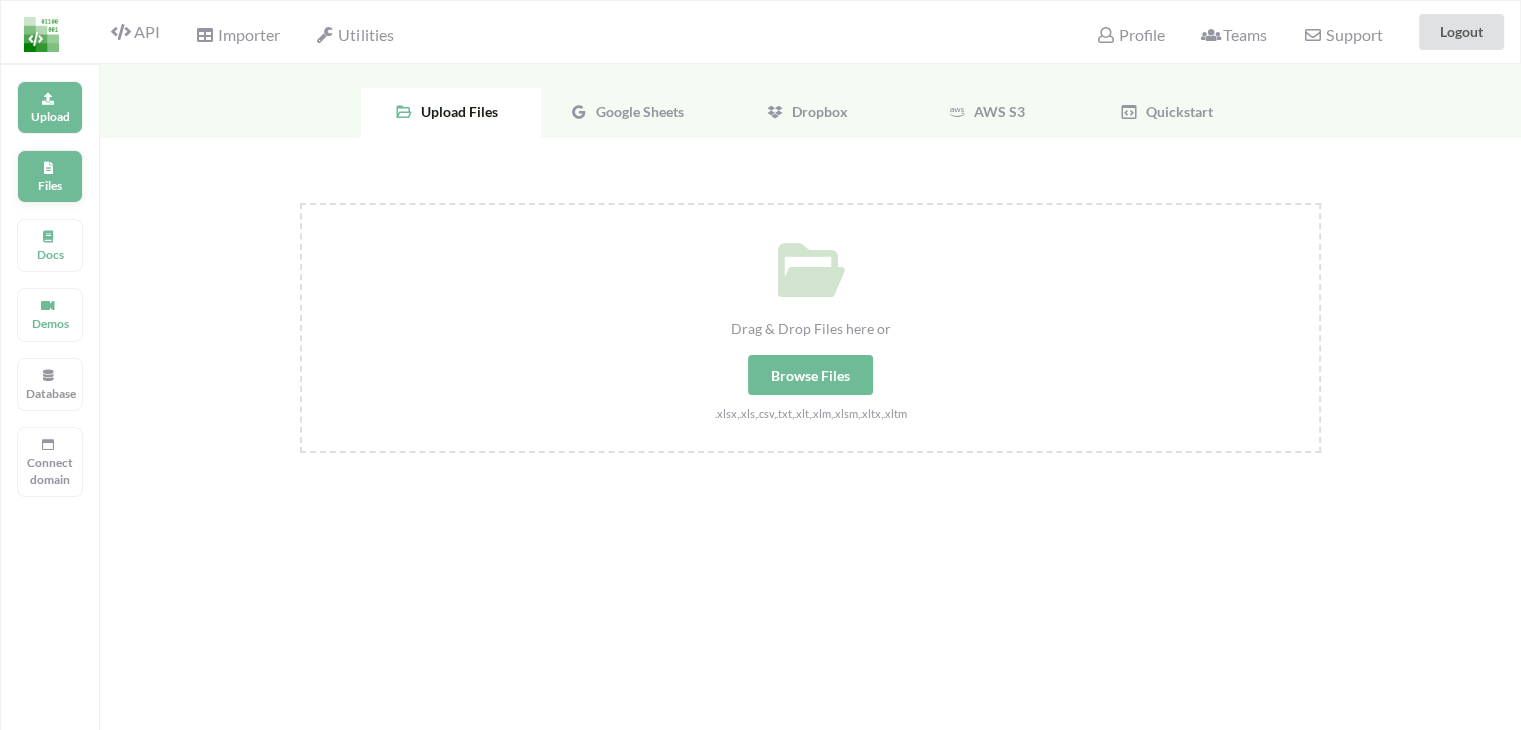 click on "Files" at bounding box center (50, 185) 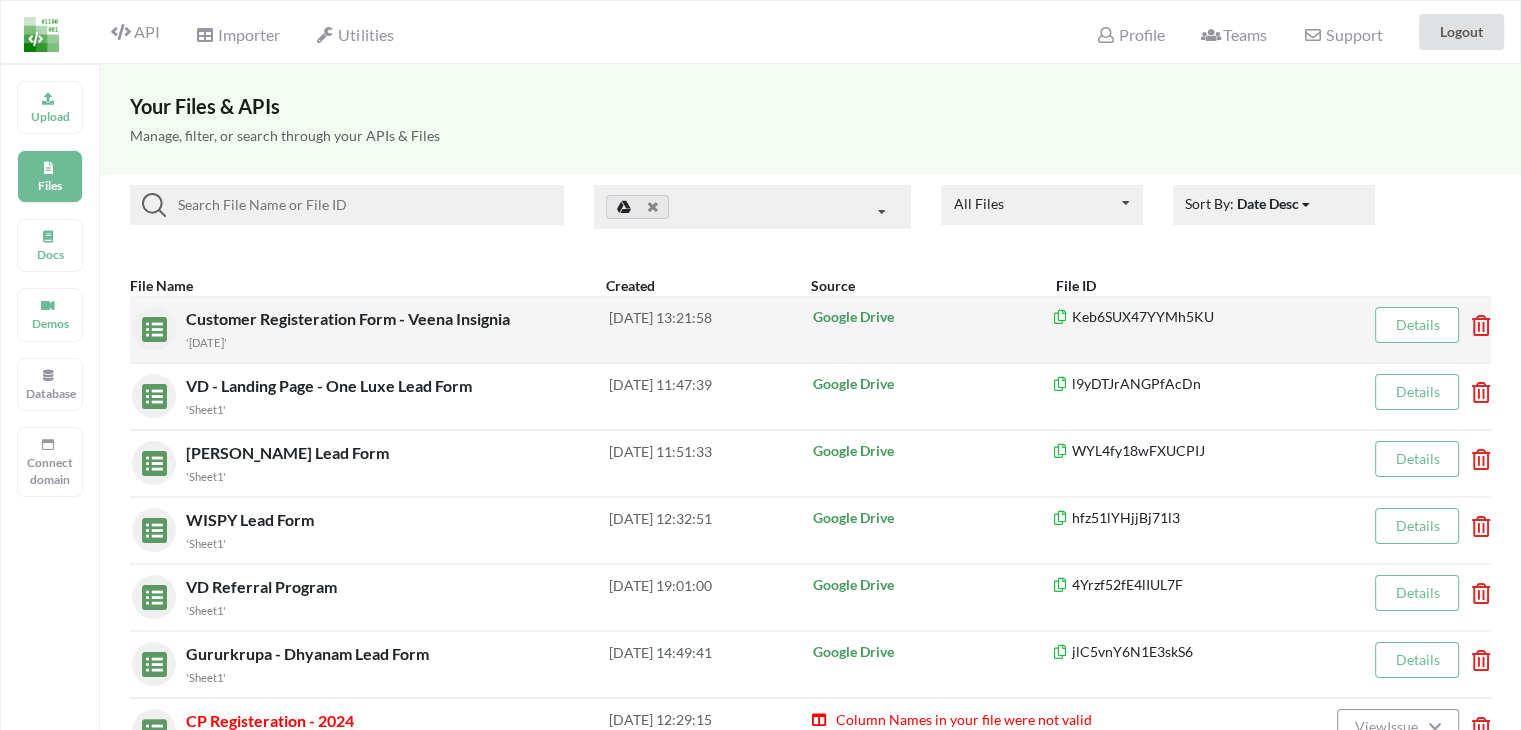 click on "Customer Registeration Form - Veena Insignia" at bounding box center (350, 318) 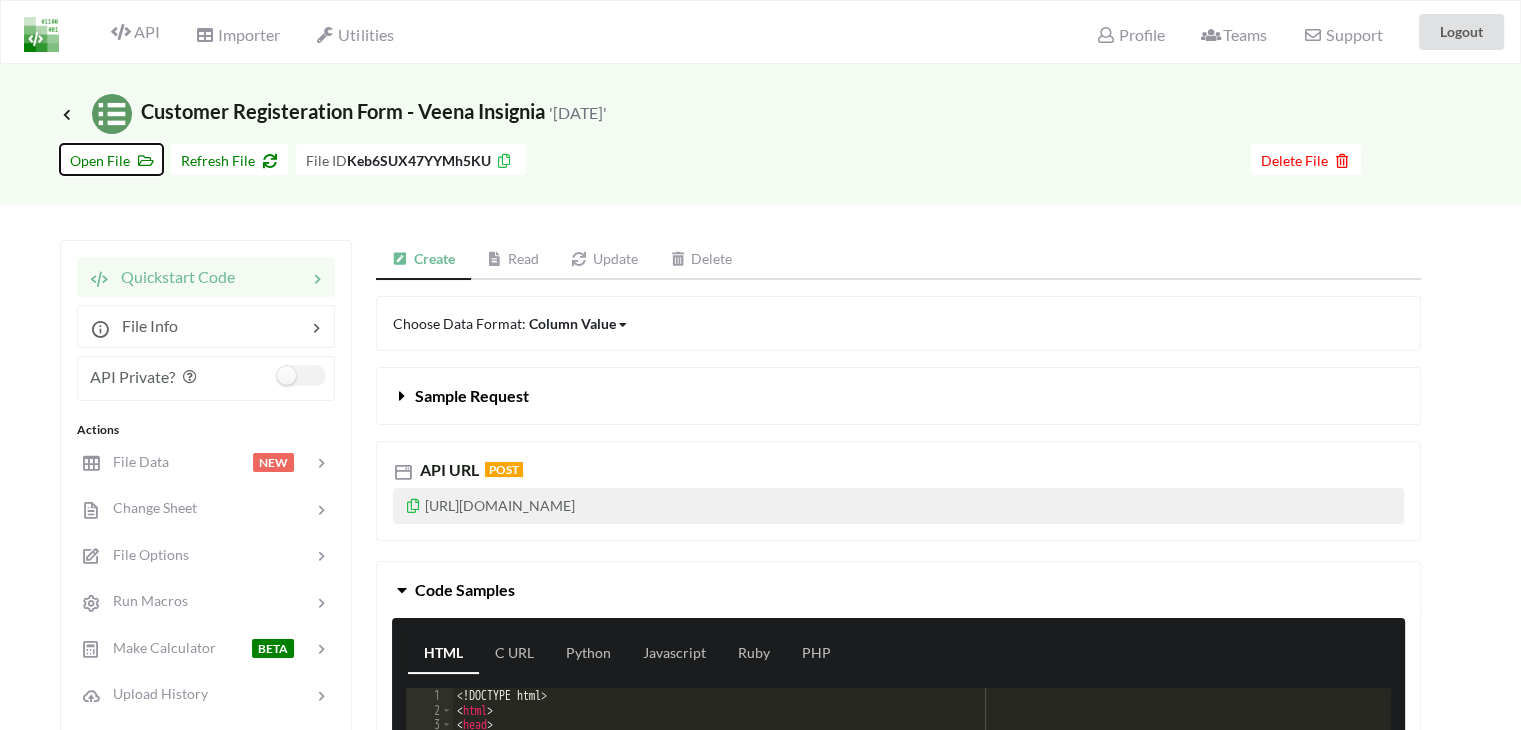 click on "Open File" at bounding box center [111, 160] 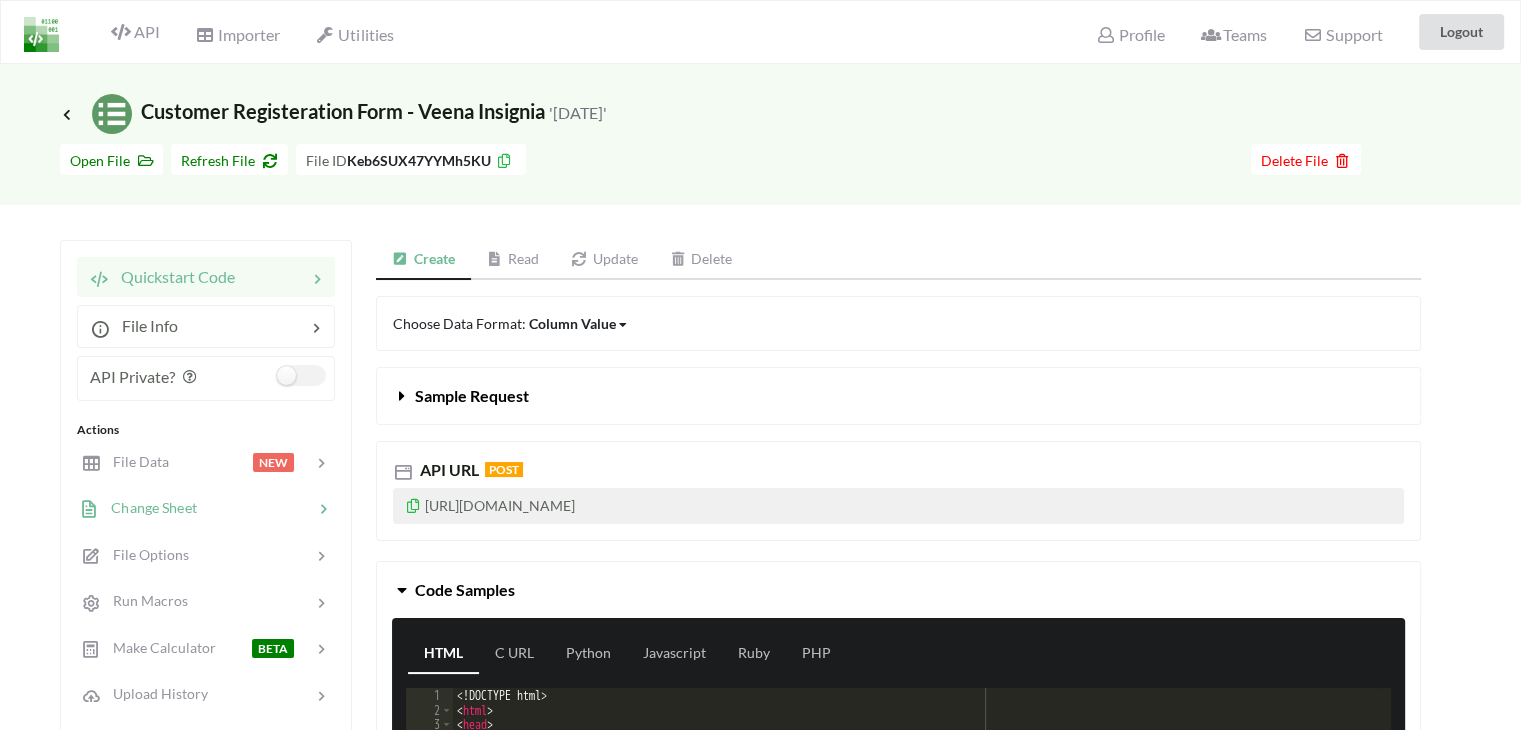 click on "Change Sheet" at bounding box center (148, 507) 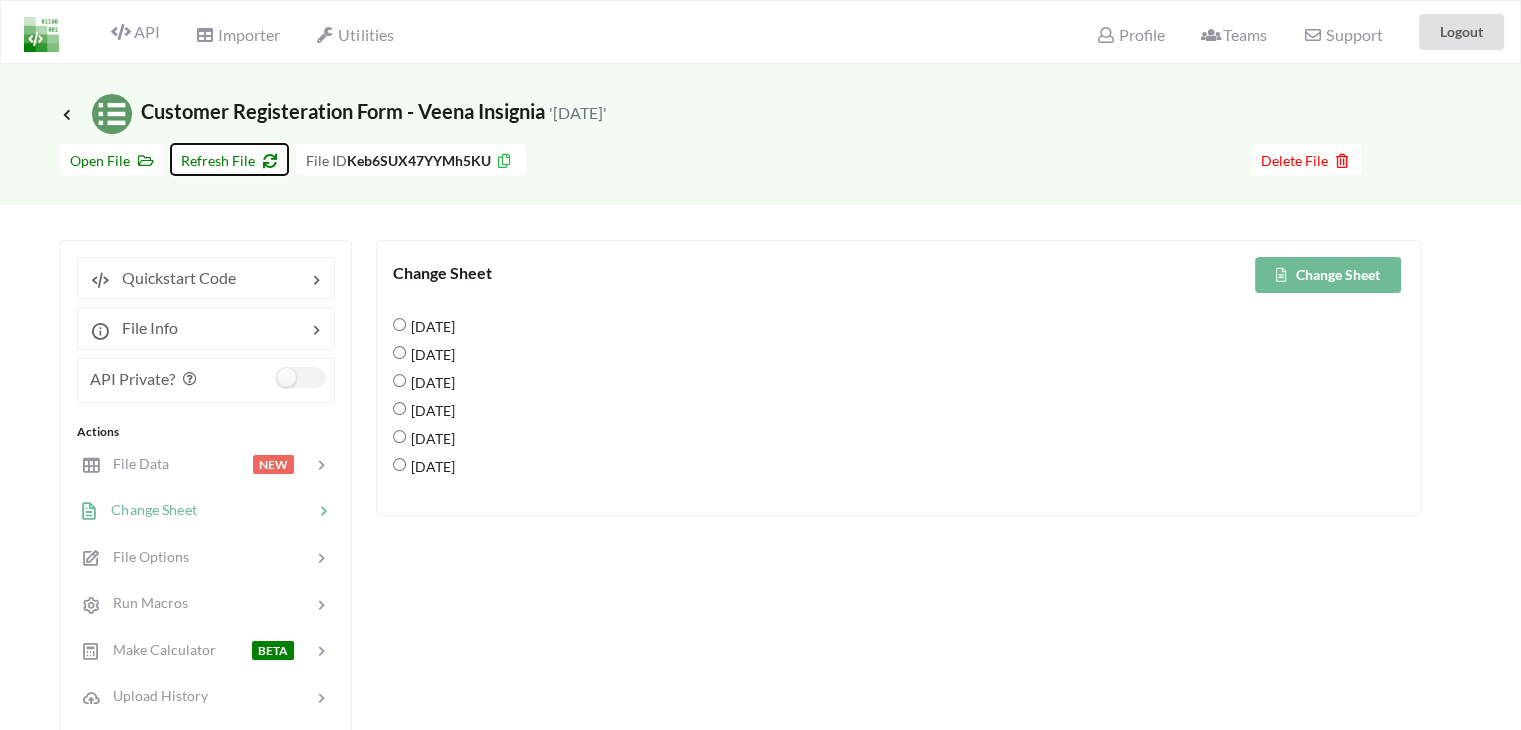 click on "Refresh File" at bounding box center (229, 160) 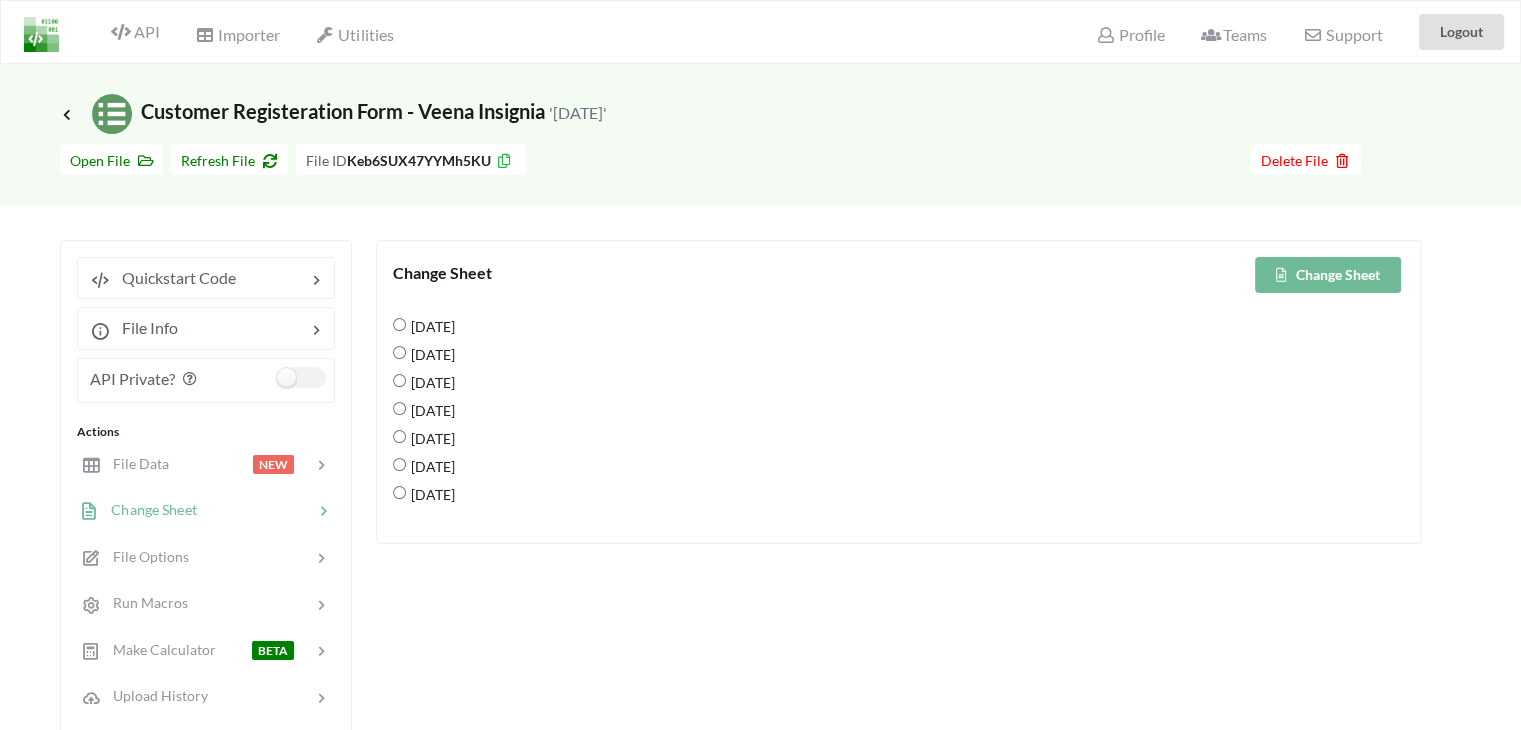 click on "[DATE]" at bounding box center [430, 494] 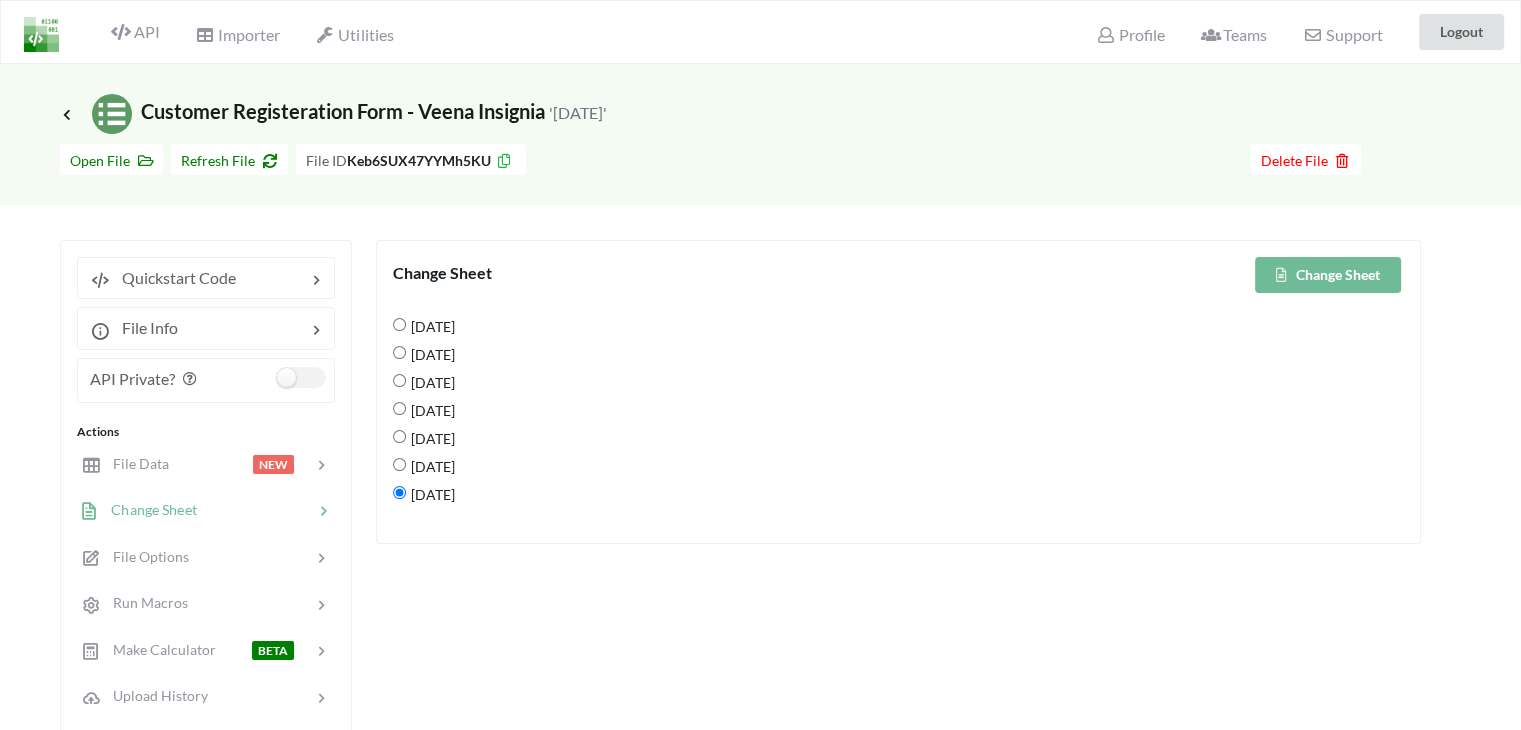 click on "Change Sheet" at bounding box center (1328, 275) 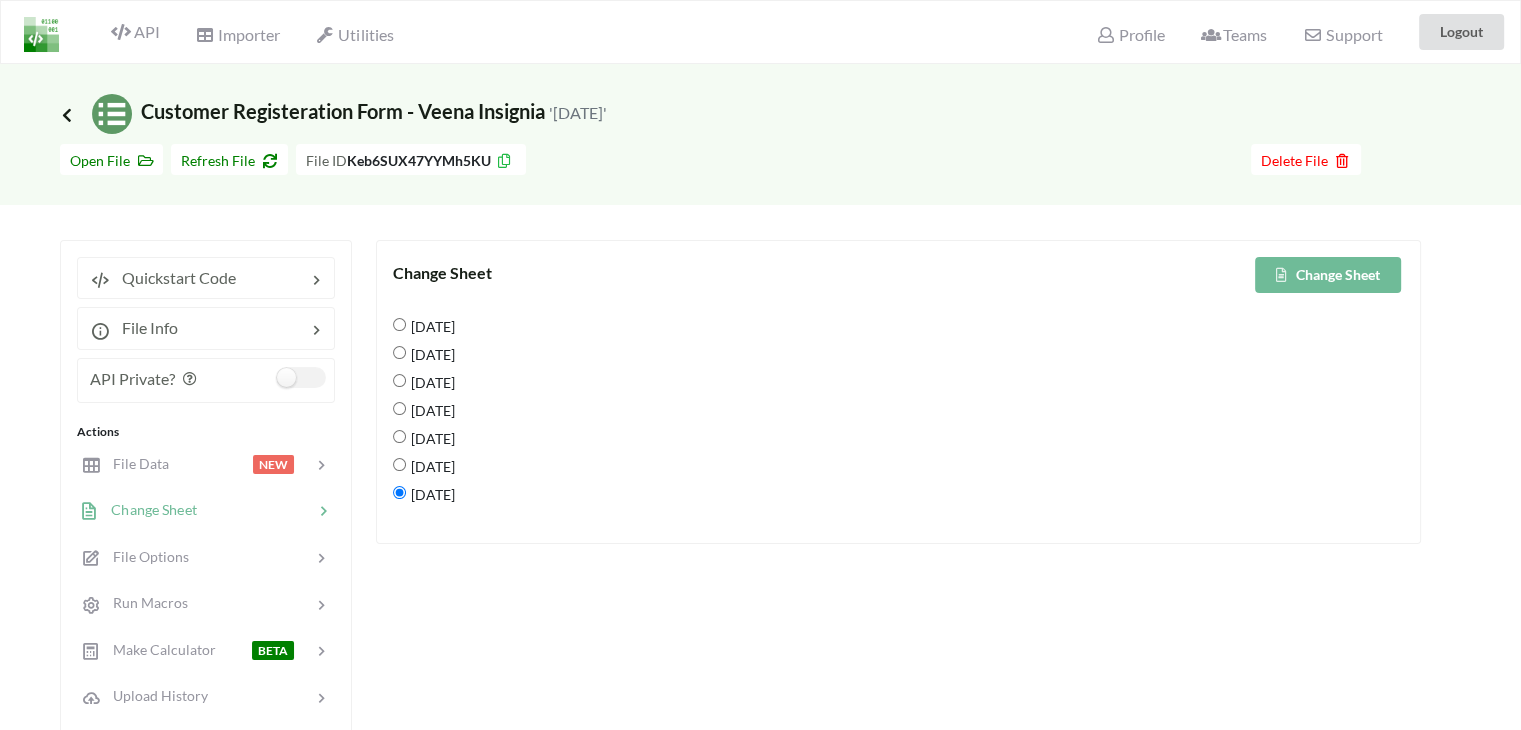 click at bounding box center (67, 114) 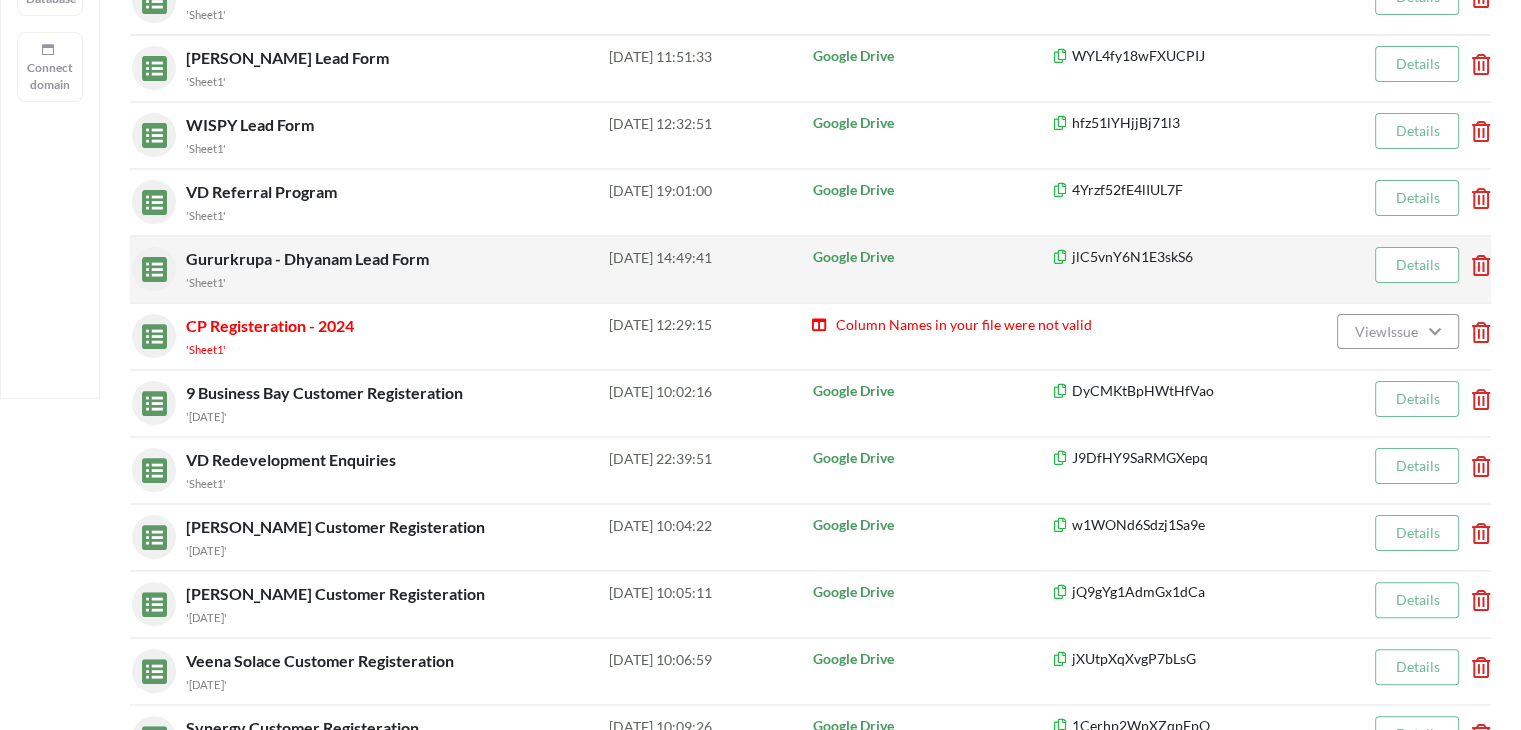 scroll, scrollTop: 400, scrollLeft: 0, axis: vertical 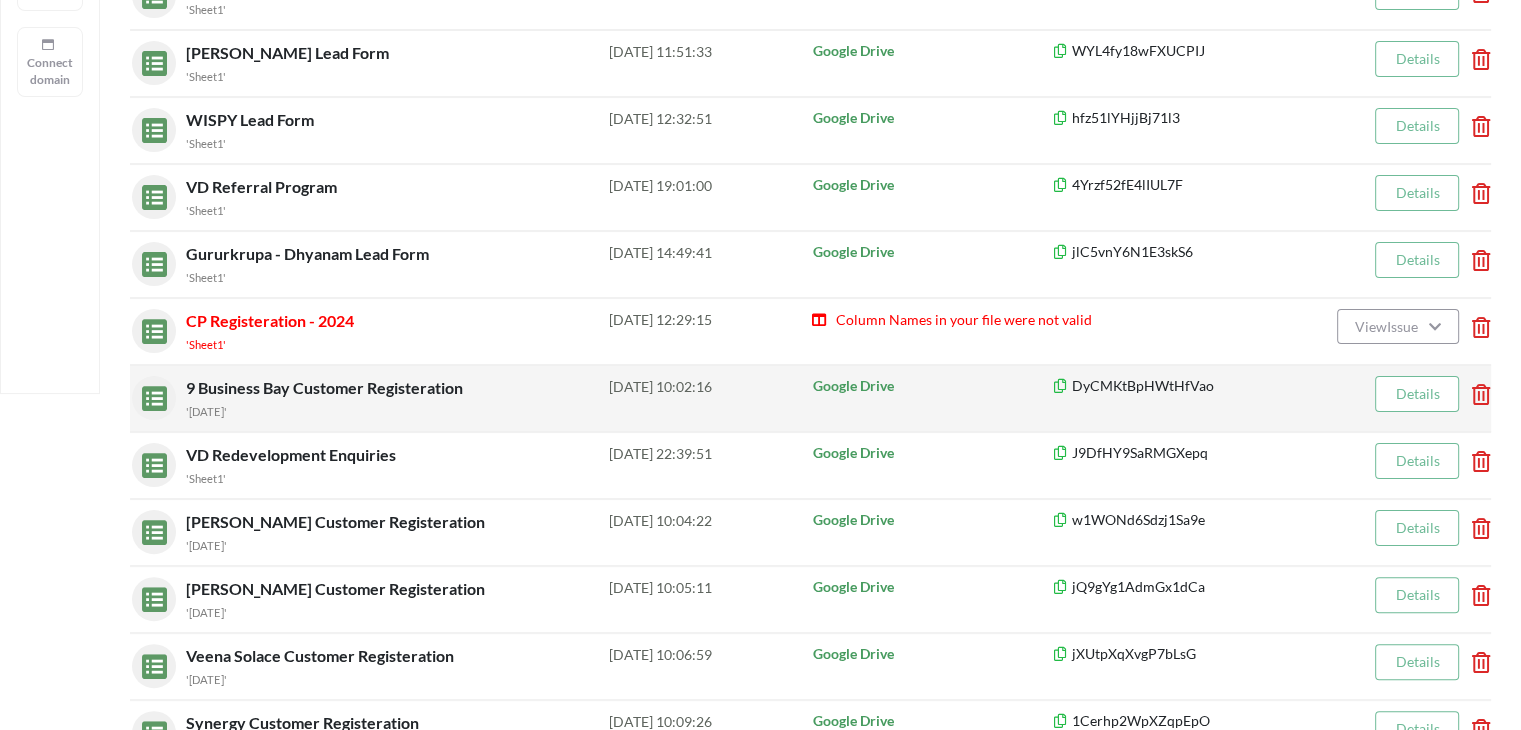 click on "9 Business Bay Customer Registeration" at bounding box center [326, 387] 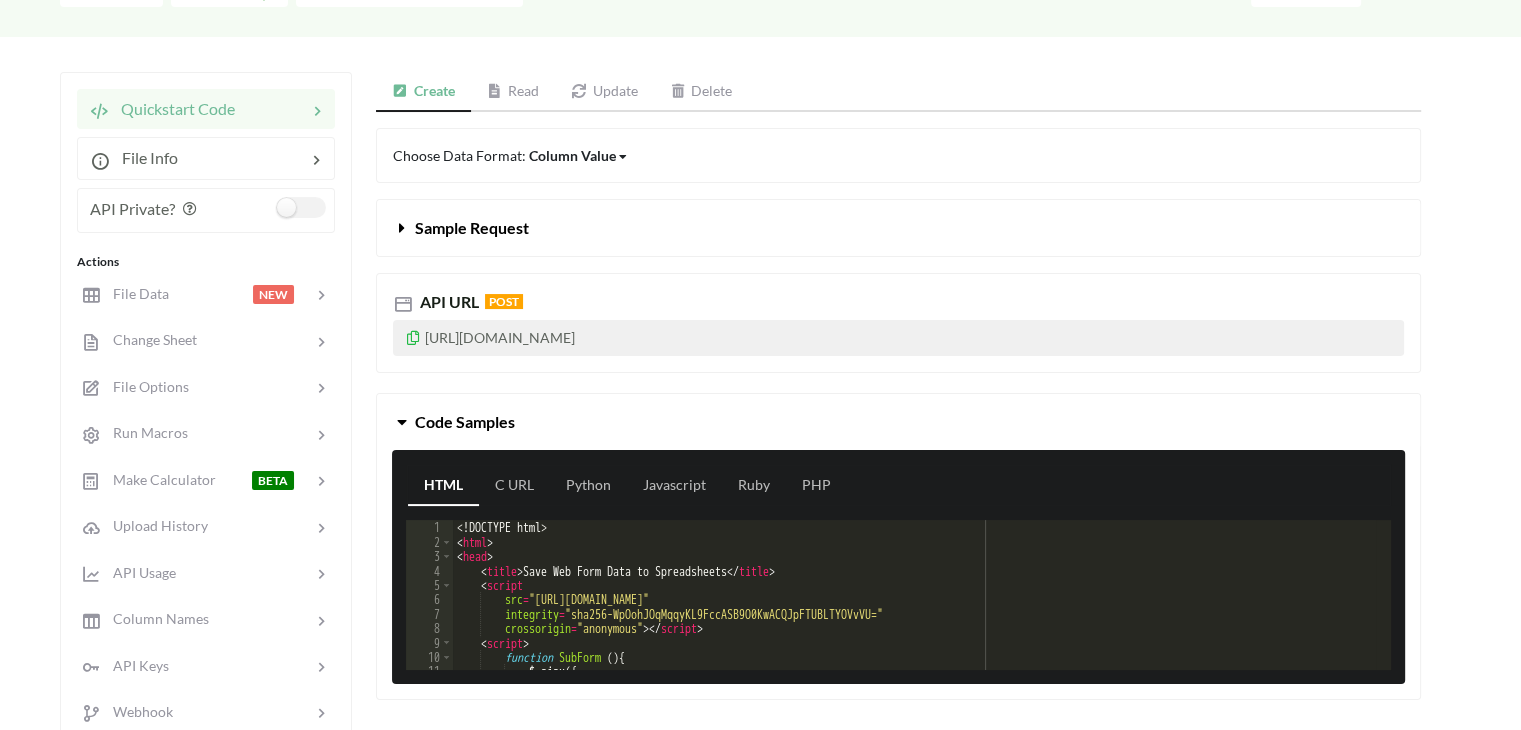 scroll, scrollTop: 0, scrollLeft: 0, axis: both 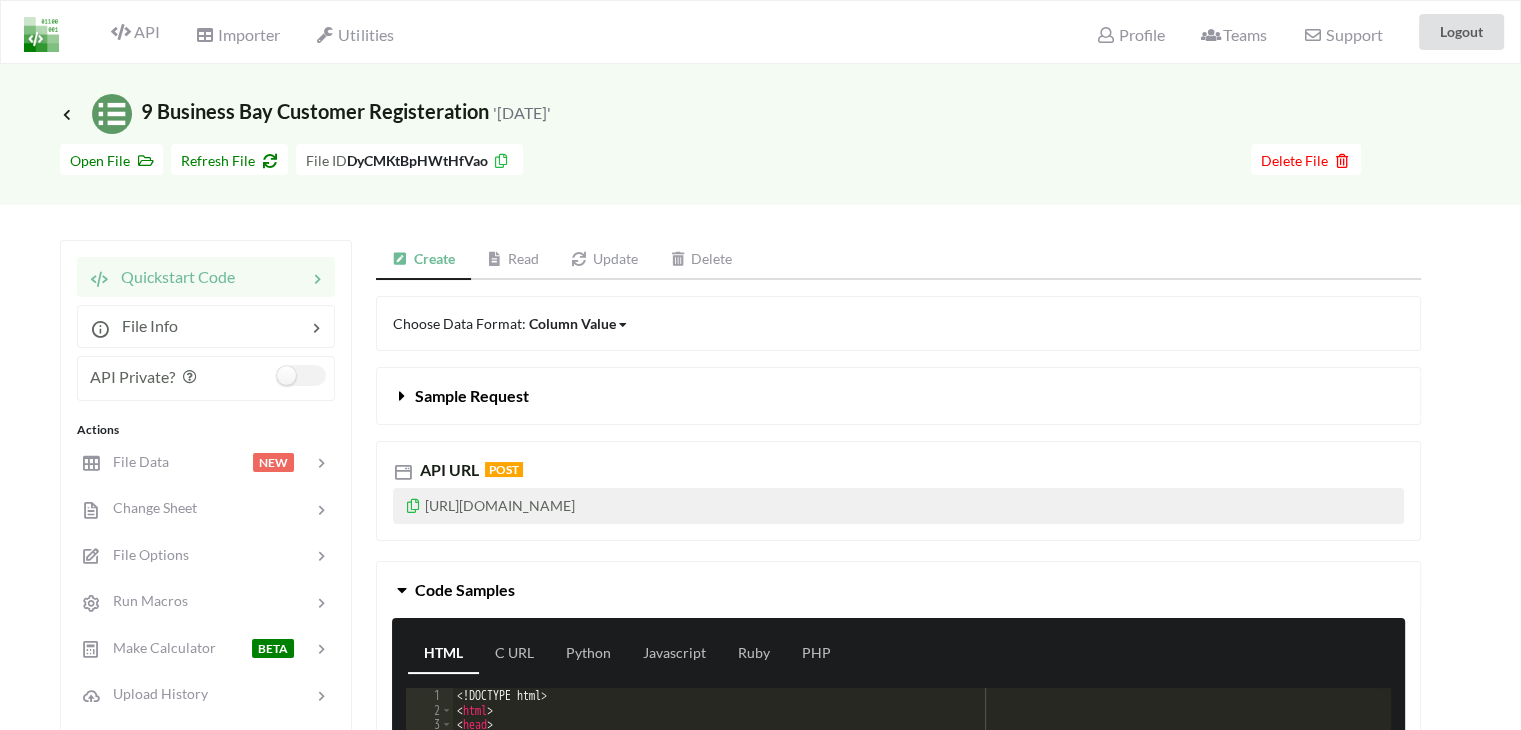 click on "Go To Files page Download hidden Open File   Refresh File    File ID  DyCMKtBpHWtHfVao Delete File" at bounding box center [760, 169] 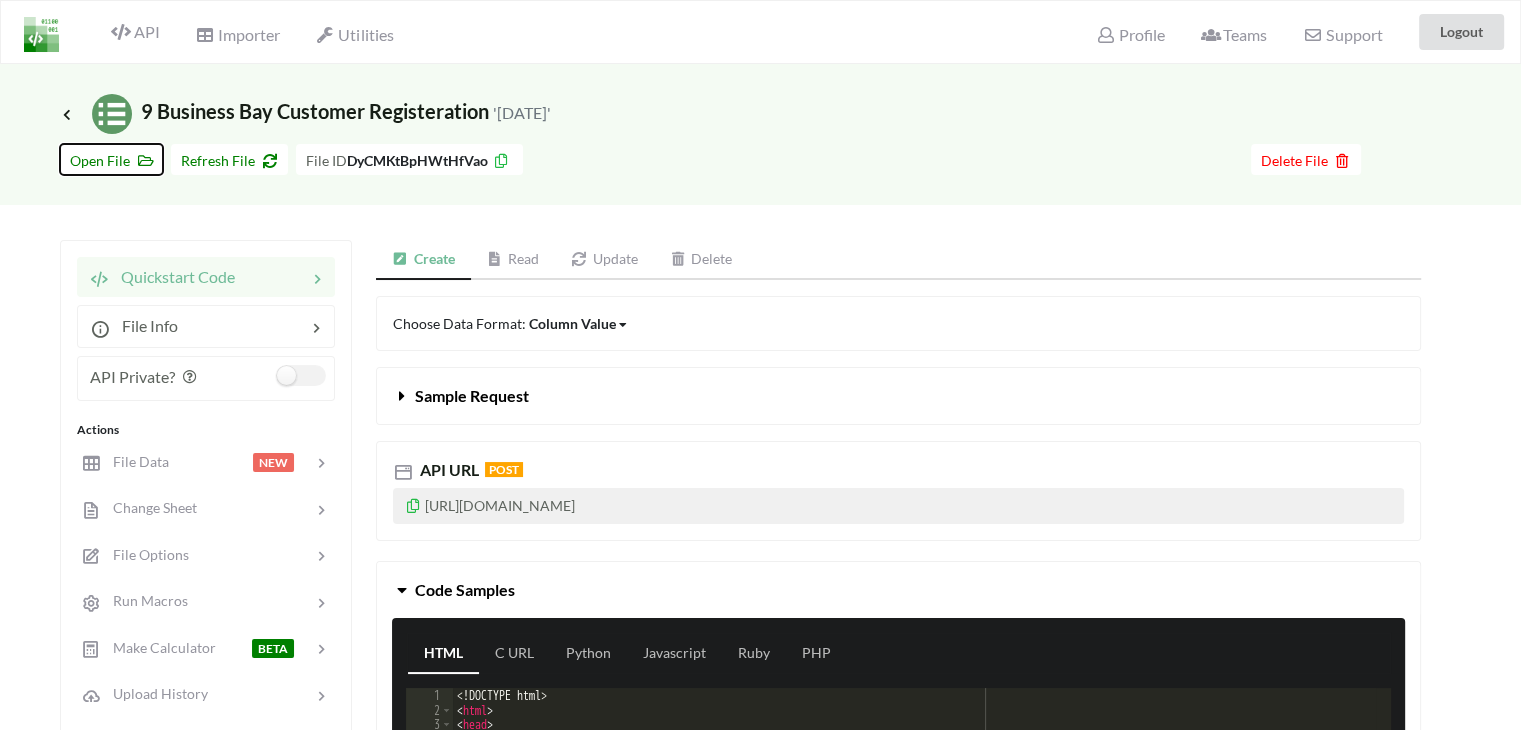 click on "Open File" at bounding box center (111, 160) 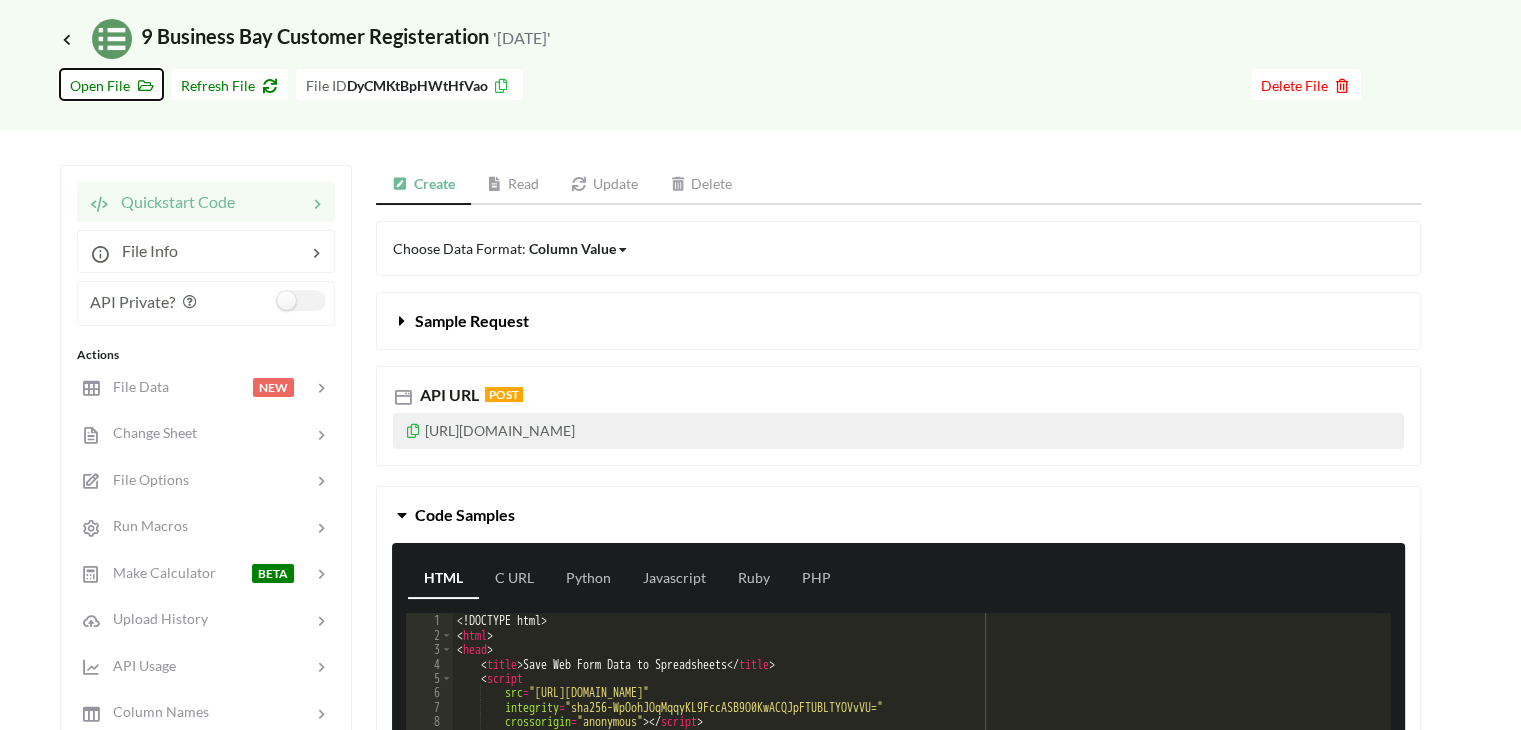 scroll, scrollTop: 200, scrollLeft: 0, axis: vertical 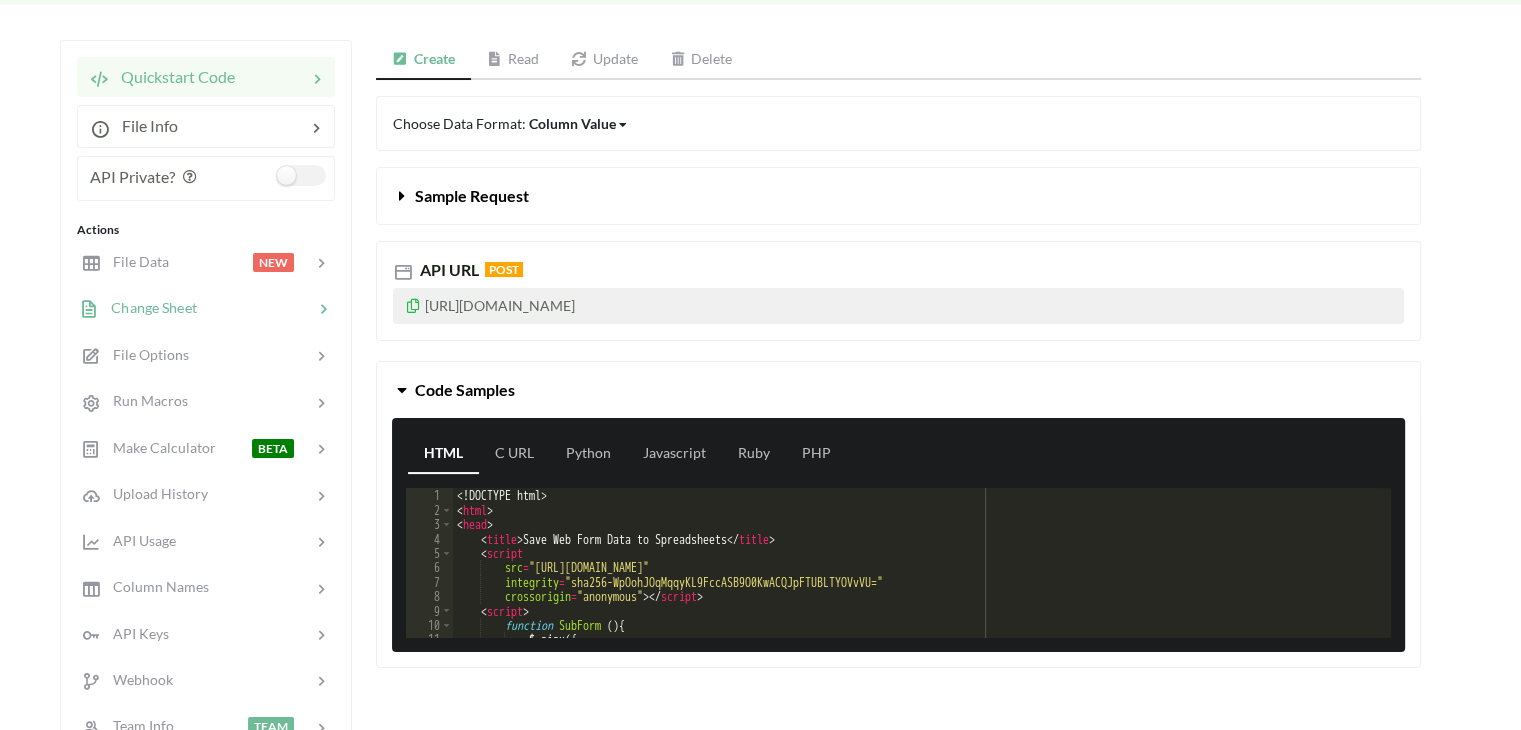 click on "Change Sheet" at bounding box center [148, 307] 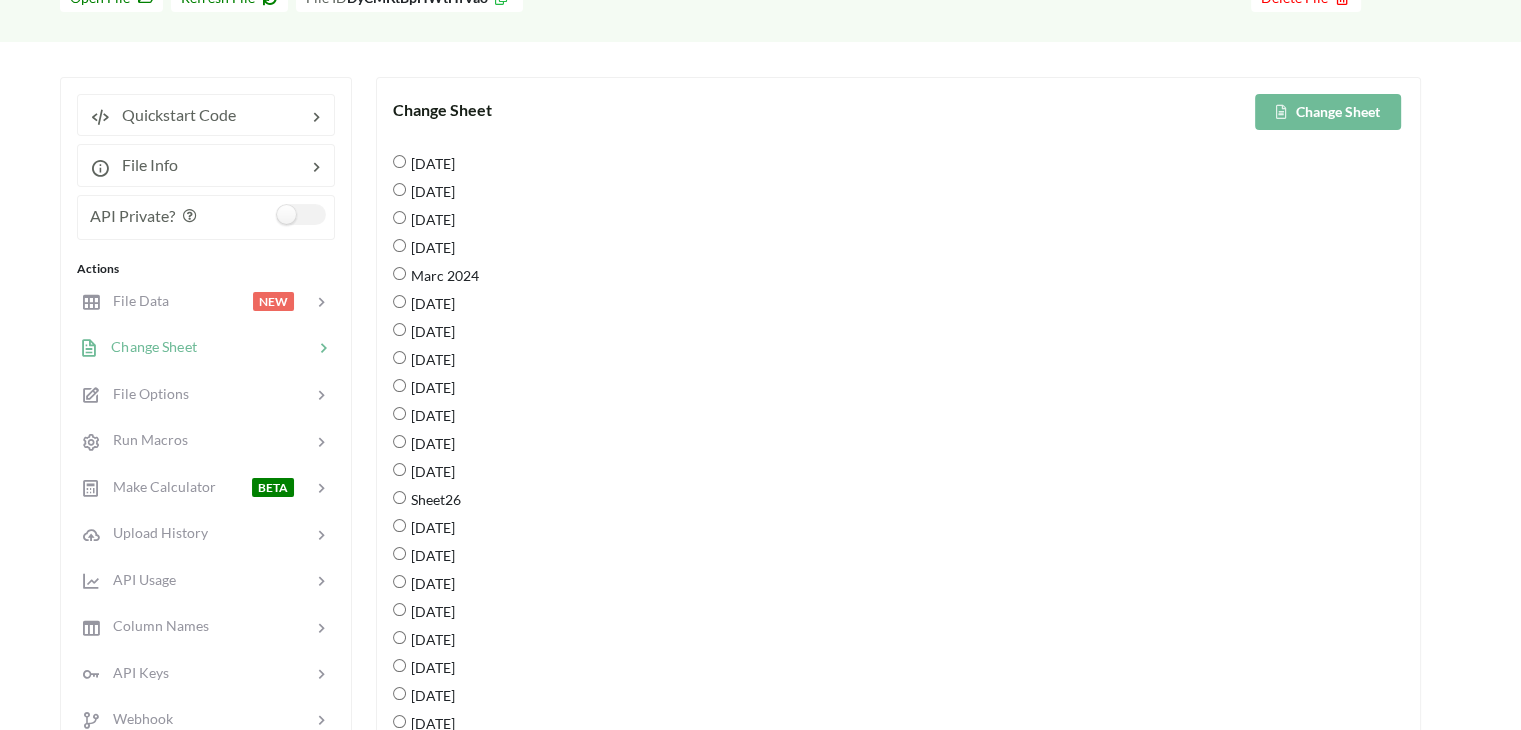 scroll, scrollTop: 0, scrollLeft: 0, axis: both 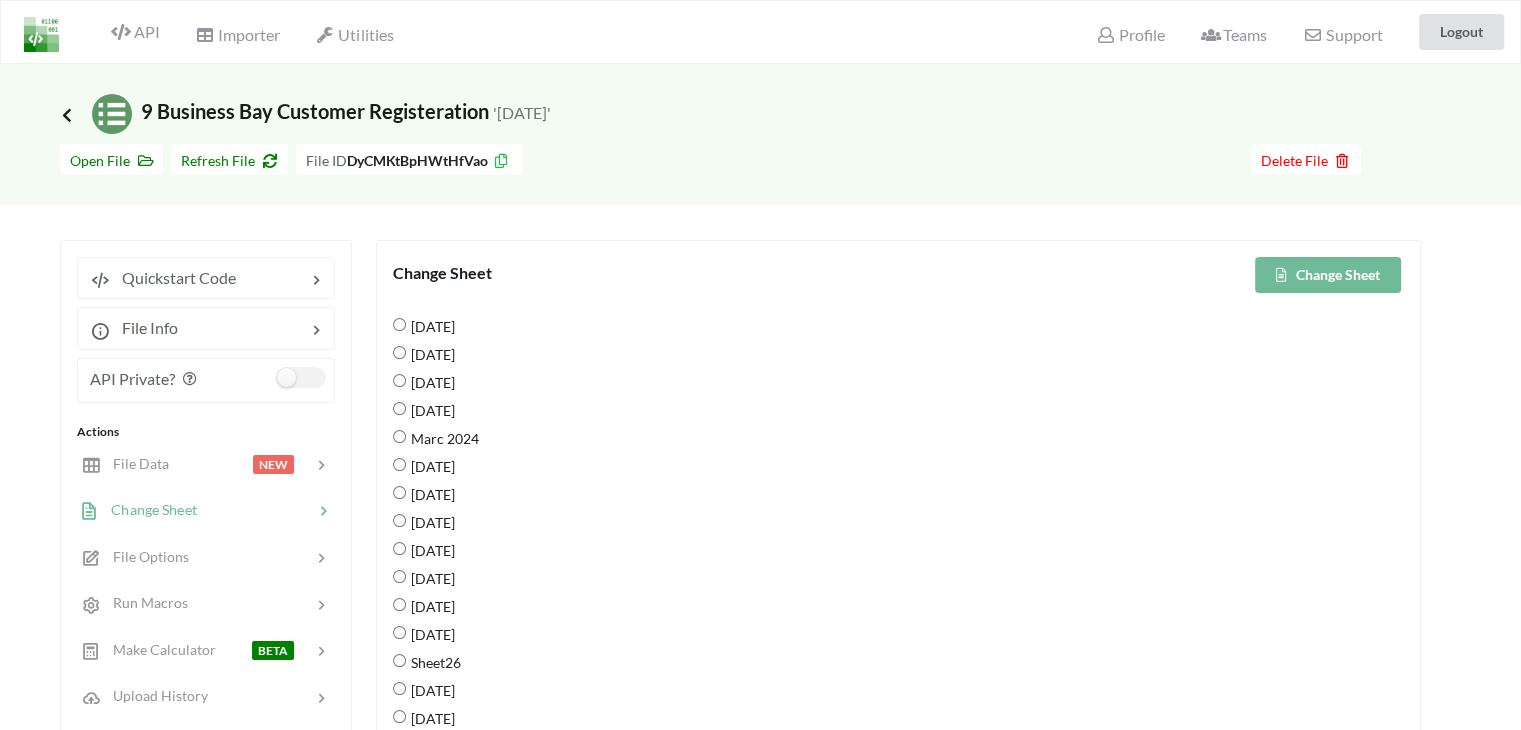 click at bounding box center [67, 114] 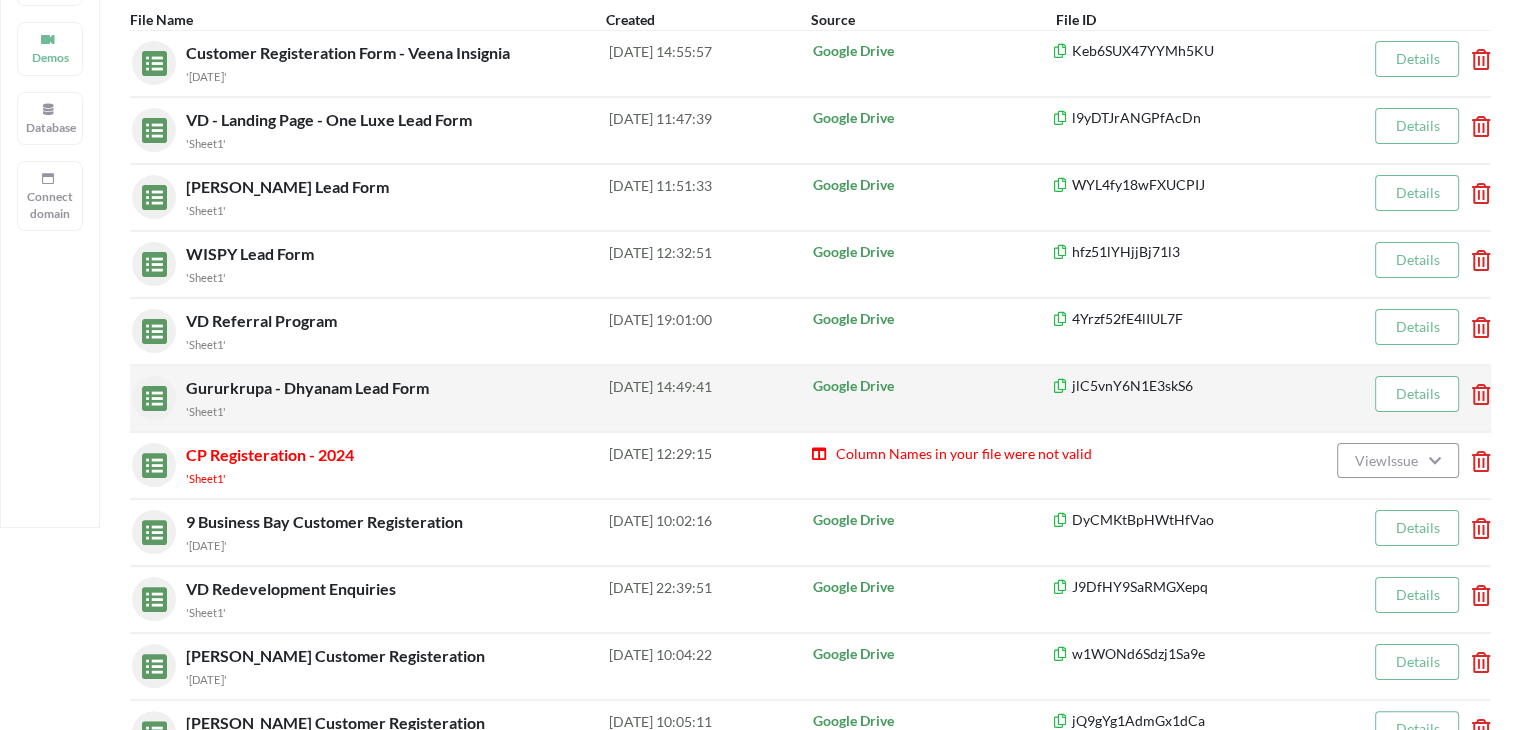 scroll, scrollTop: 400, scrollLeft: 0, axis: vertical 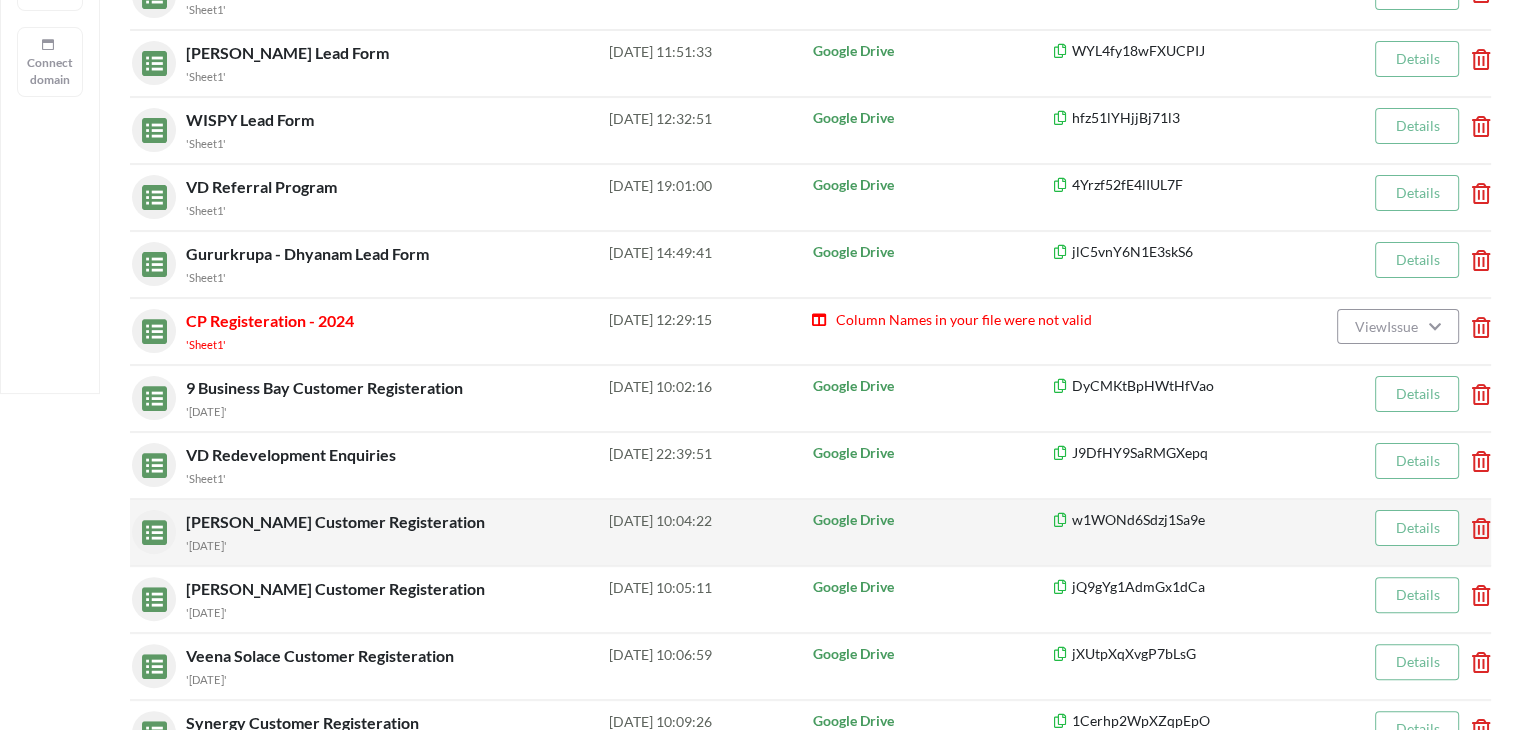 click on "[PERSON_NAME] Customer Registeration" at bounding box center (337, 521) 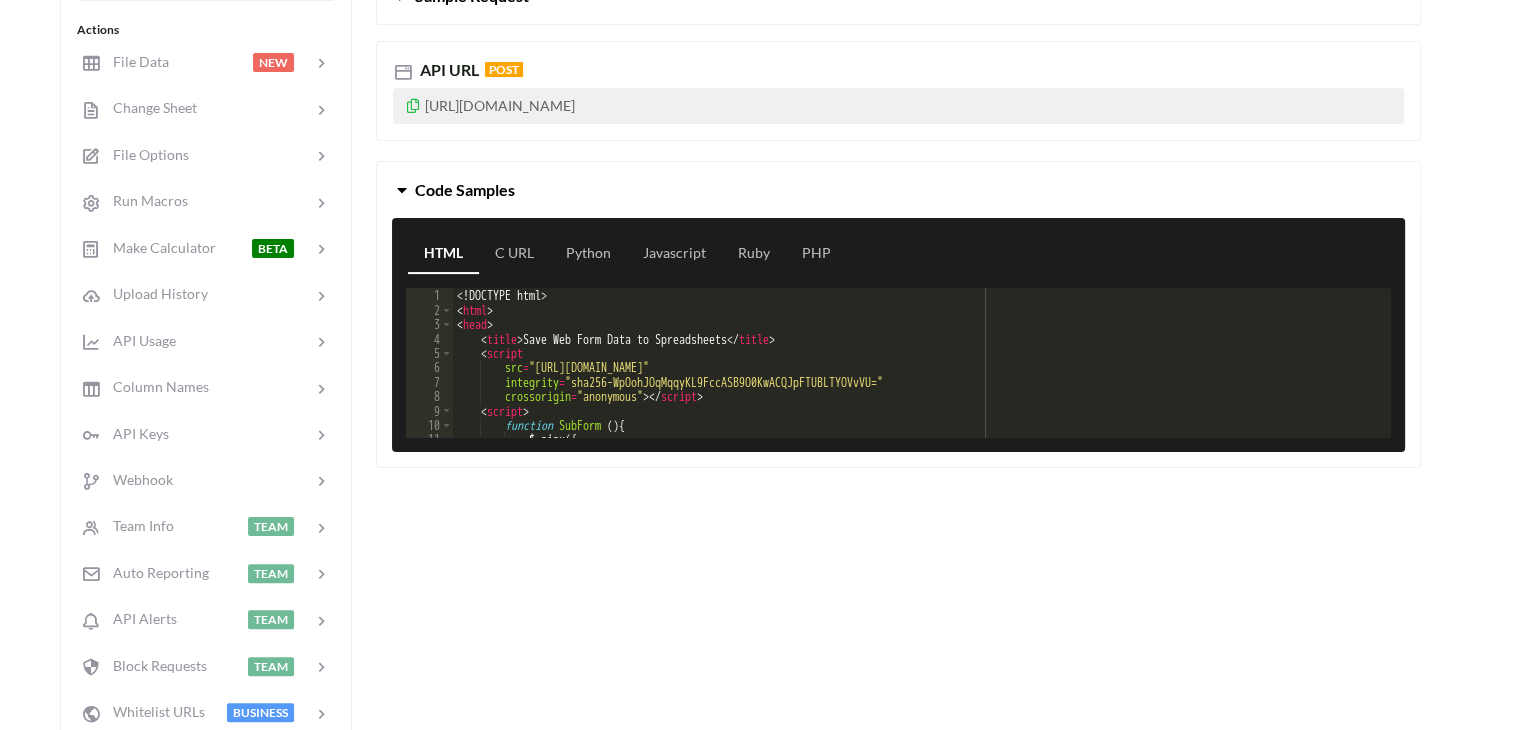 scroll, scrollTop: 0, scrollLeft: 0, axis: both 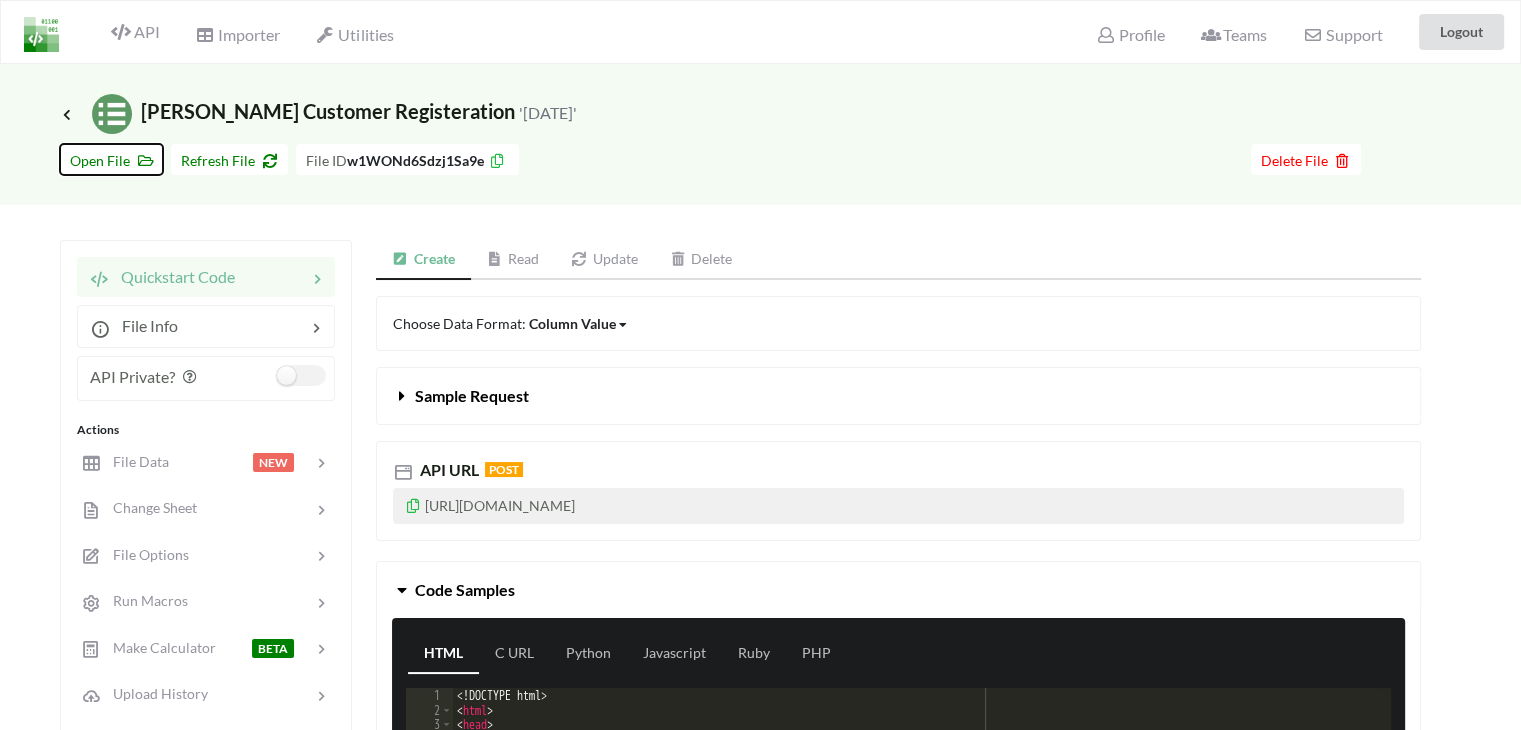click on "Open File" at bounding box center [111, 160] 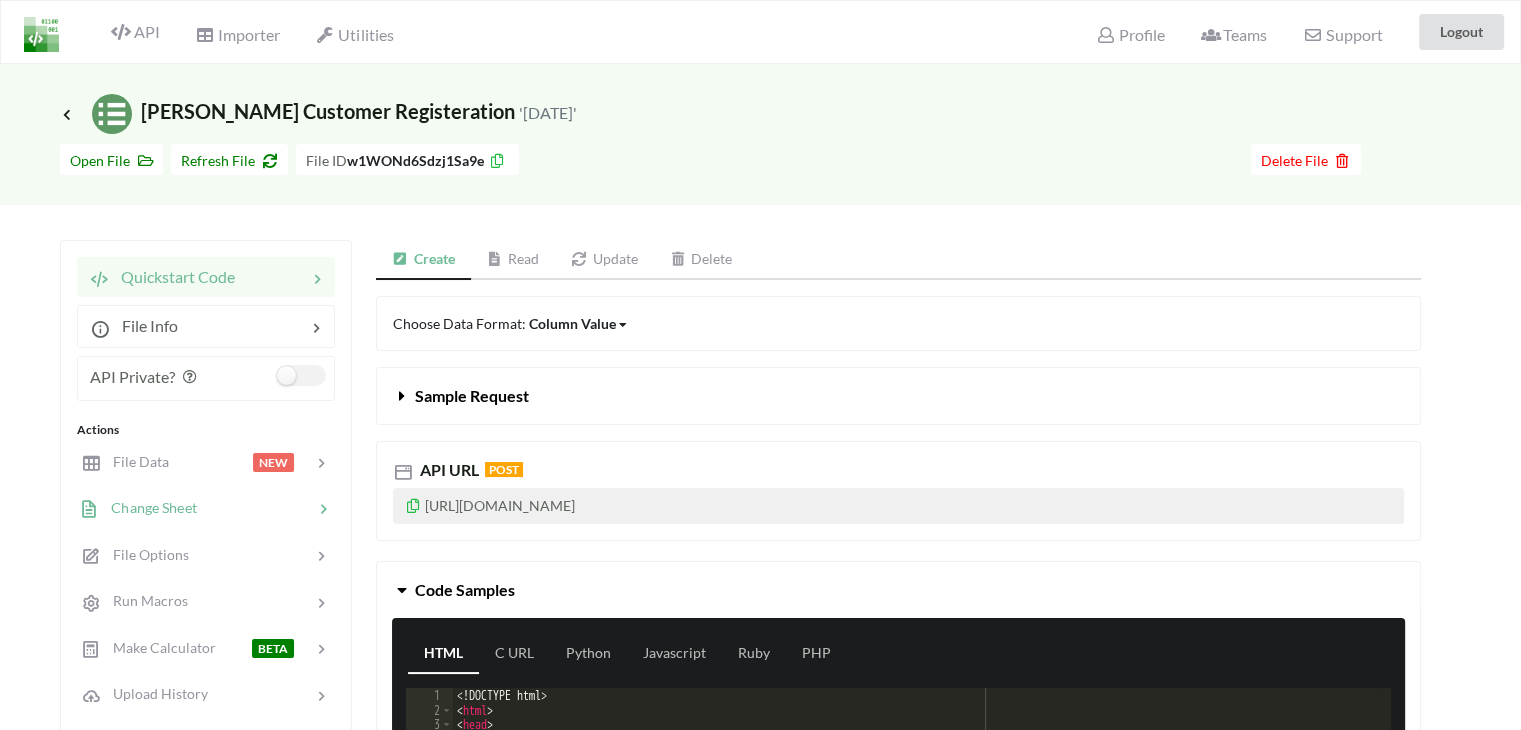 click on "Change Sheet" at bounding box center (148, 507) 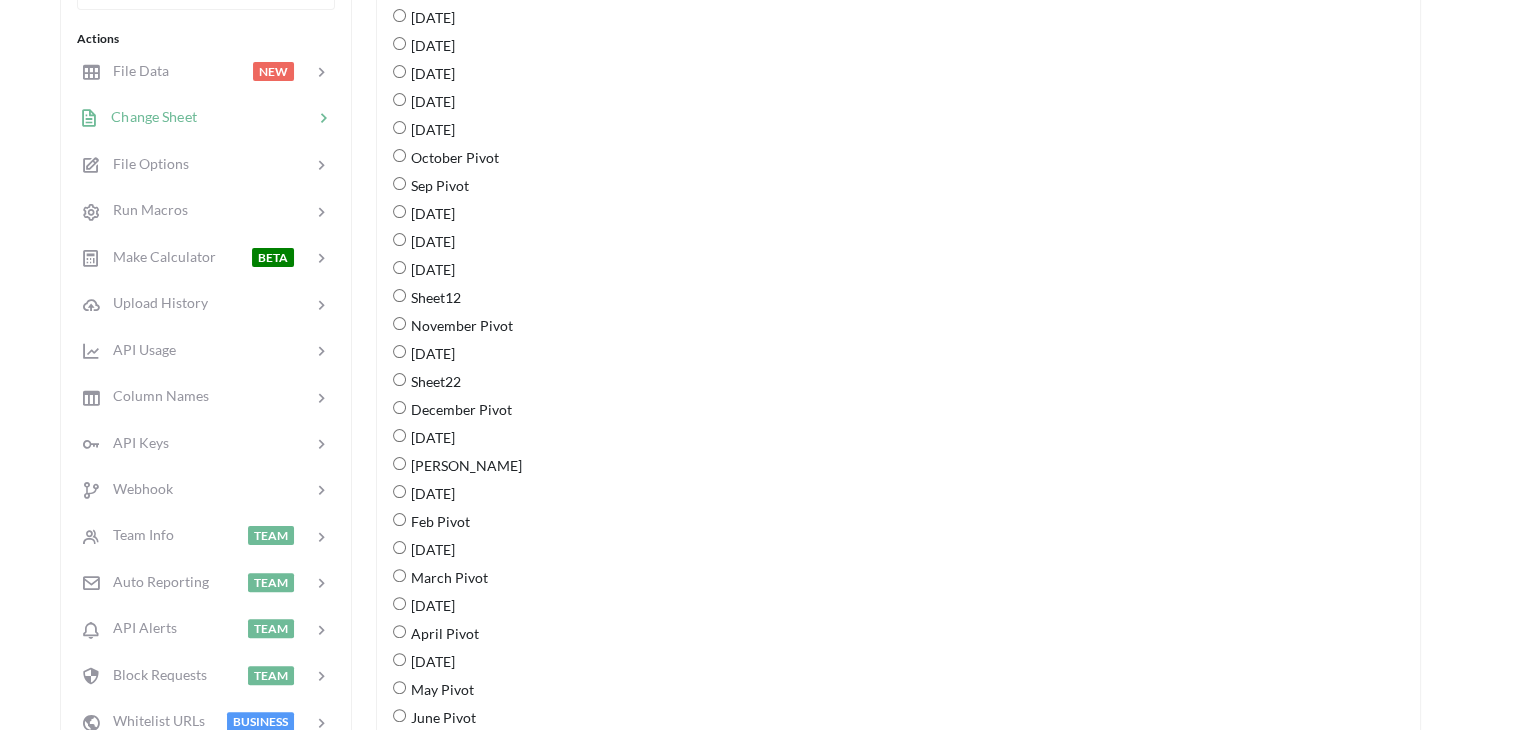 scroll, scrollTop: 0, scrollLeft: 0, axis: both 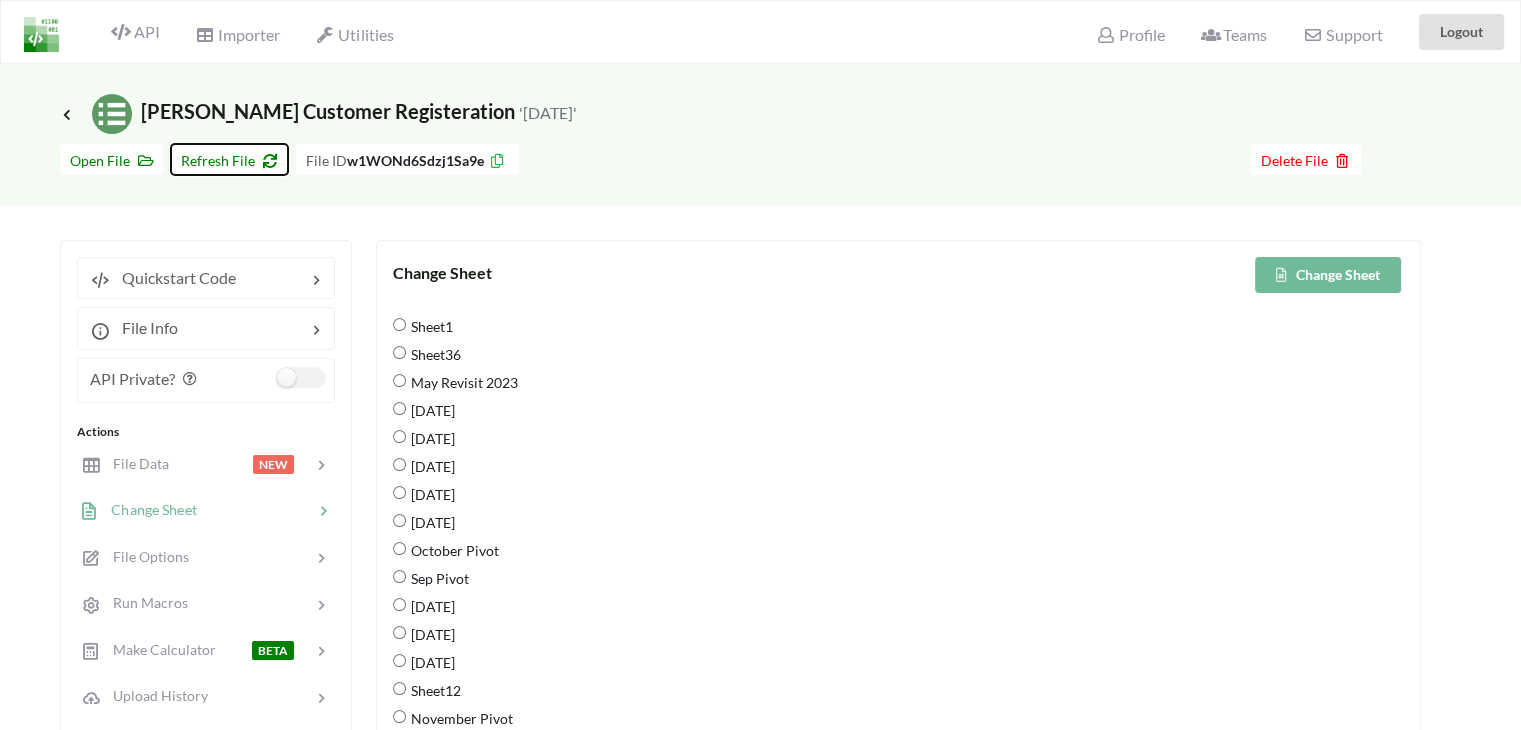 click on "Refresh File" at bounding box center [229, 160] 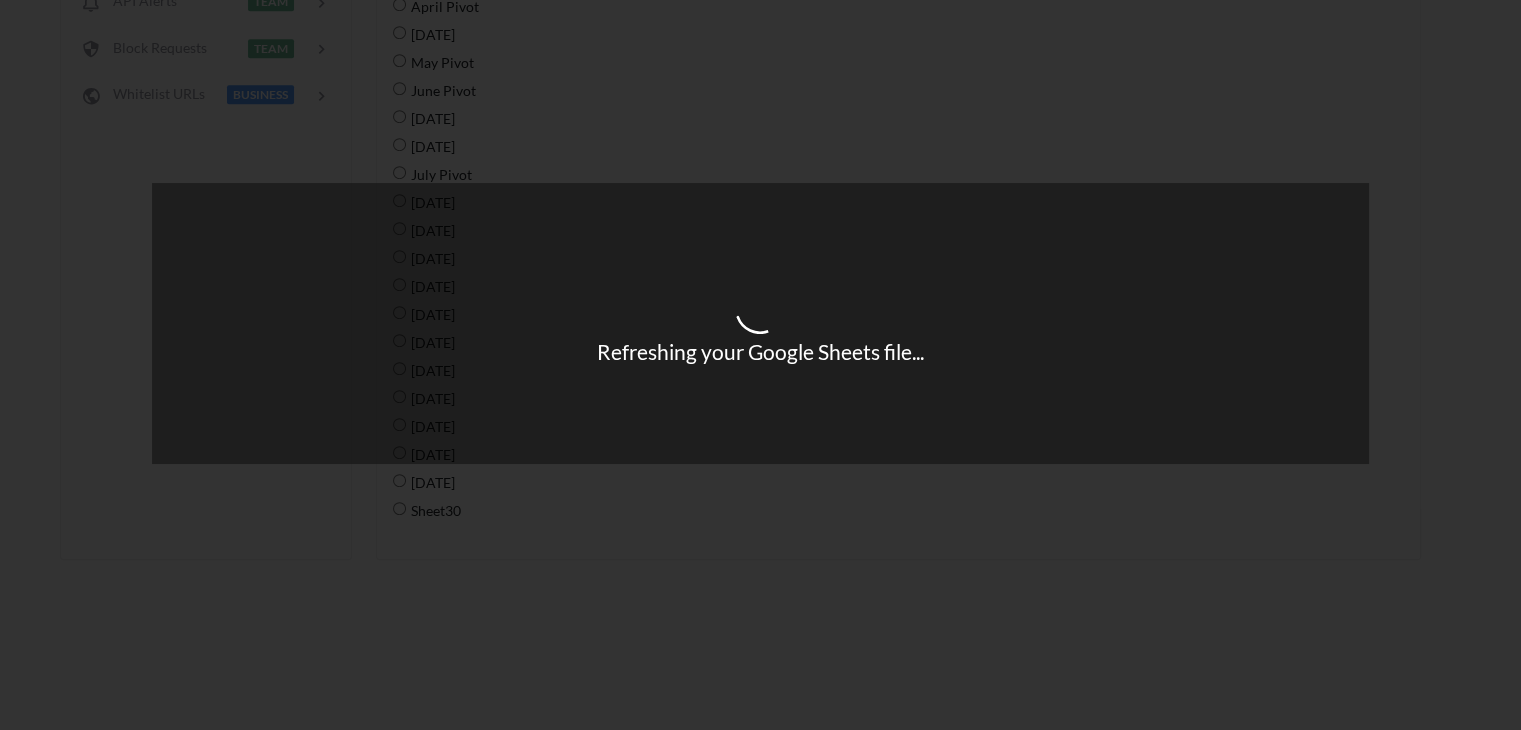 scroll, scrollTop: 1200, scrollLeft: 0, axis: vertical 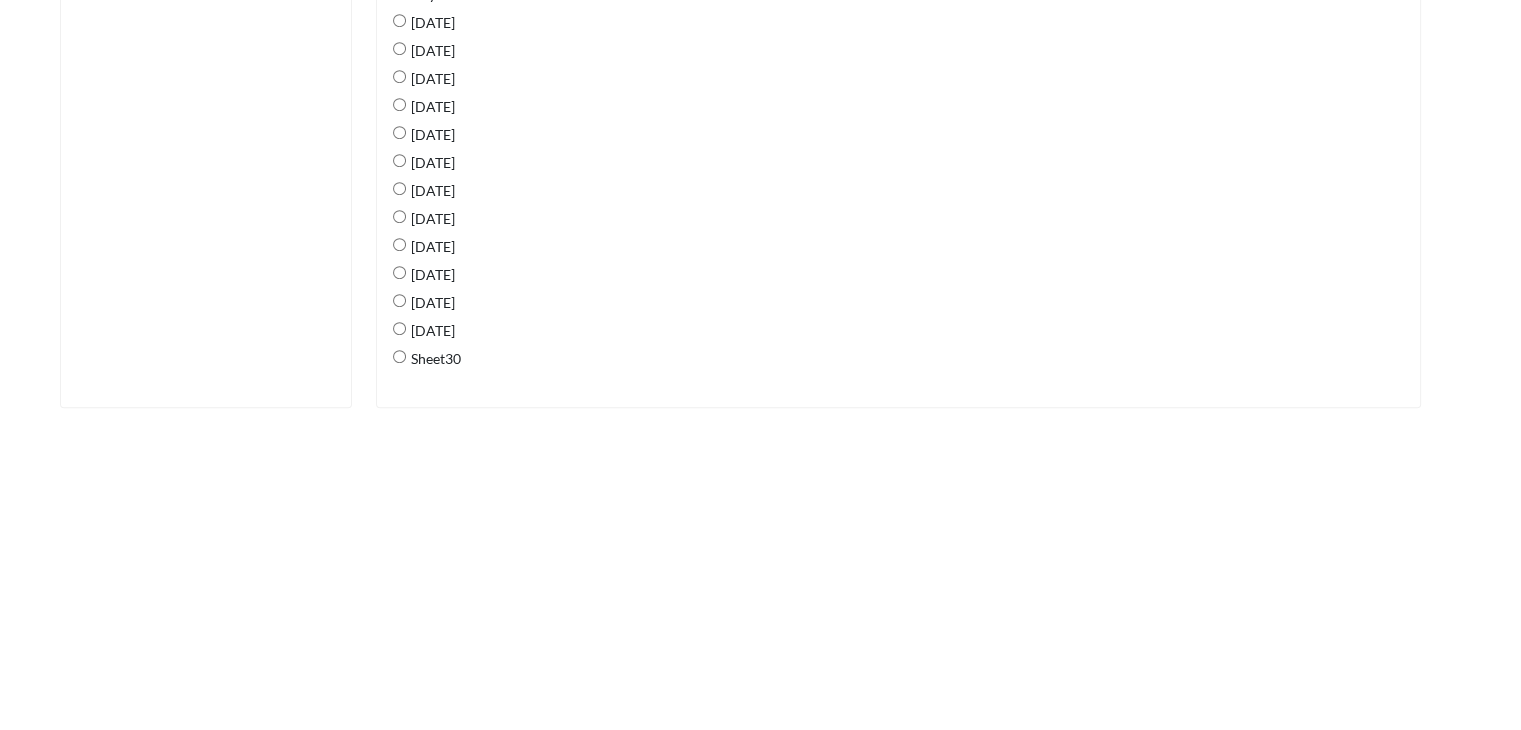 click on "[DATE]" at bounding box center [430, 330] 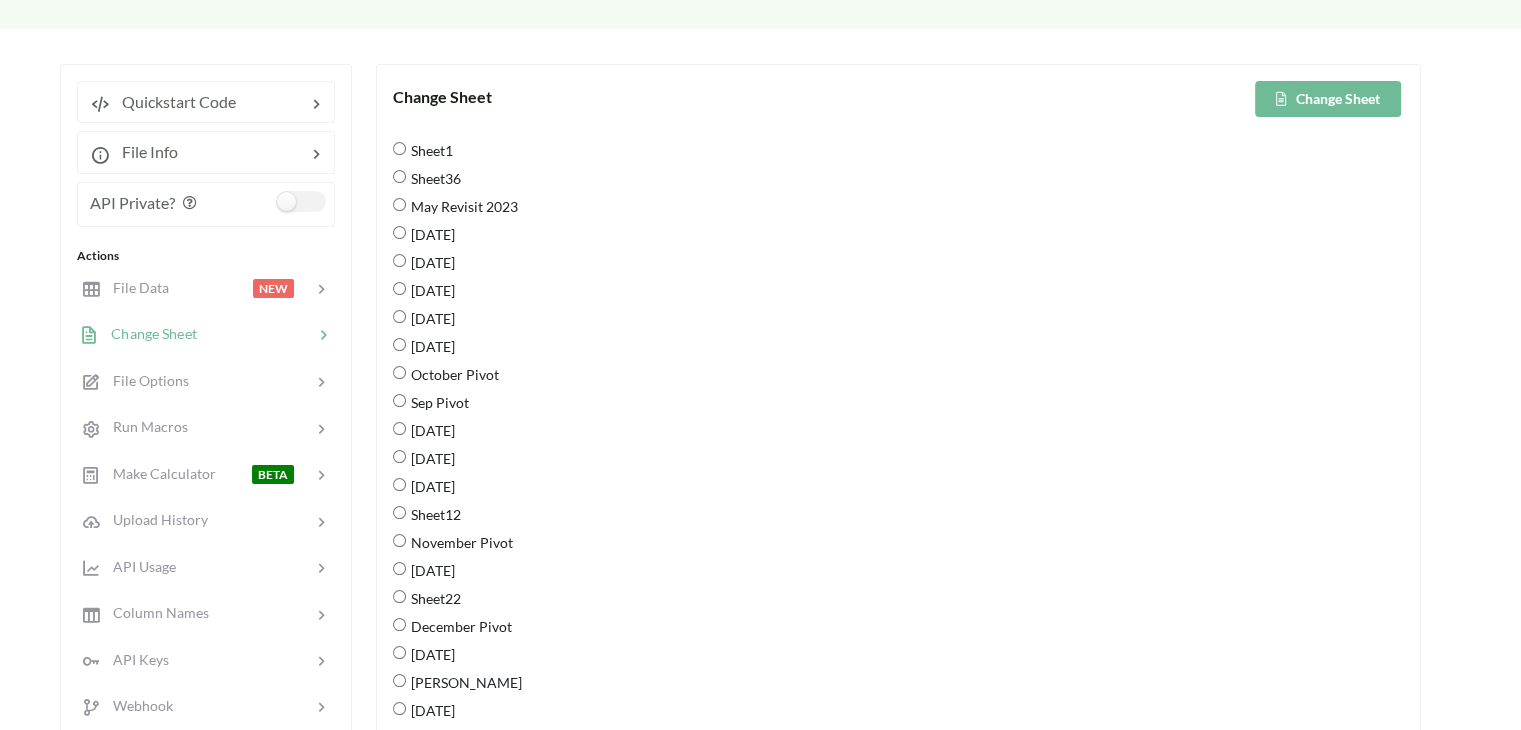 scroll, scrollTop: 0, scrollLeft: 0, axis: both 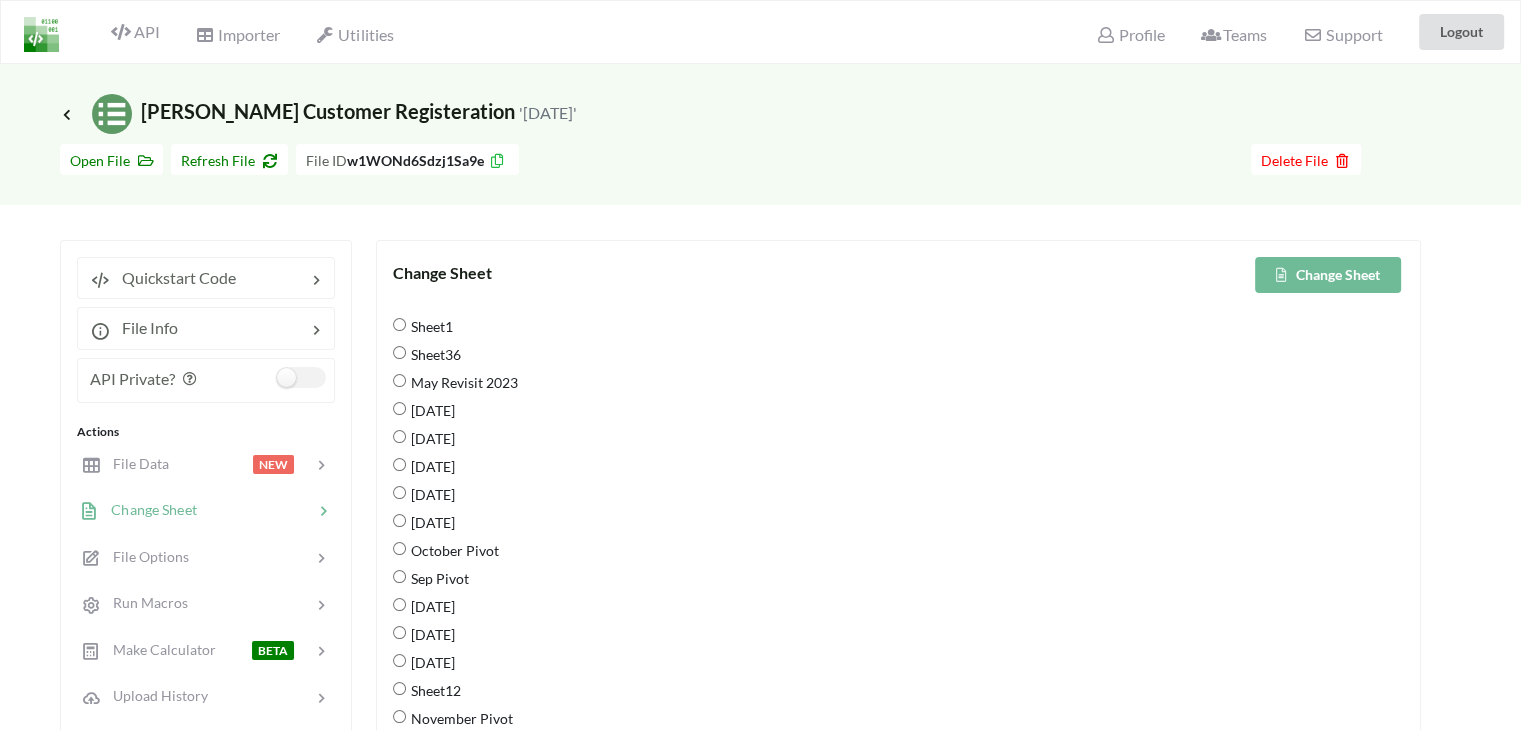 click on "Change Sheet" at bounding box center (1328, 275) 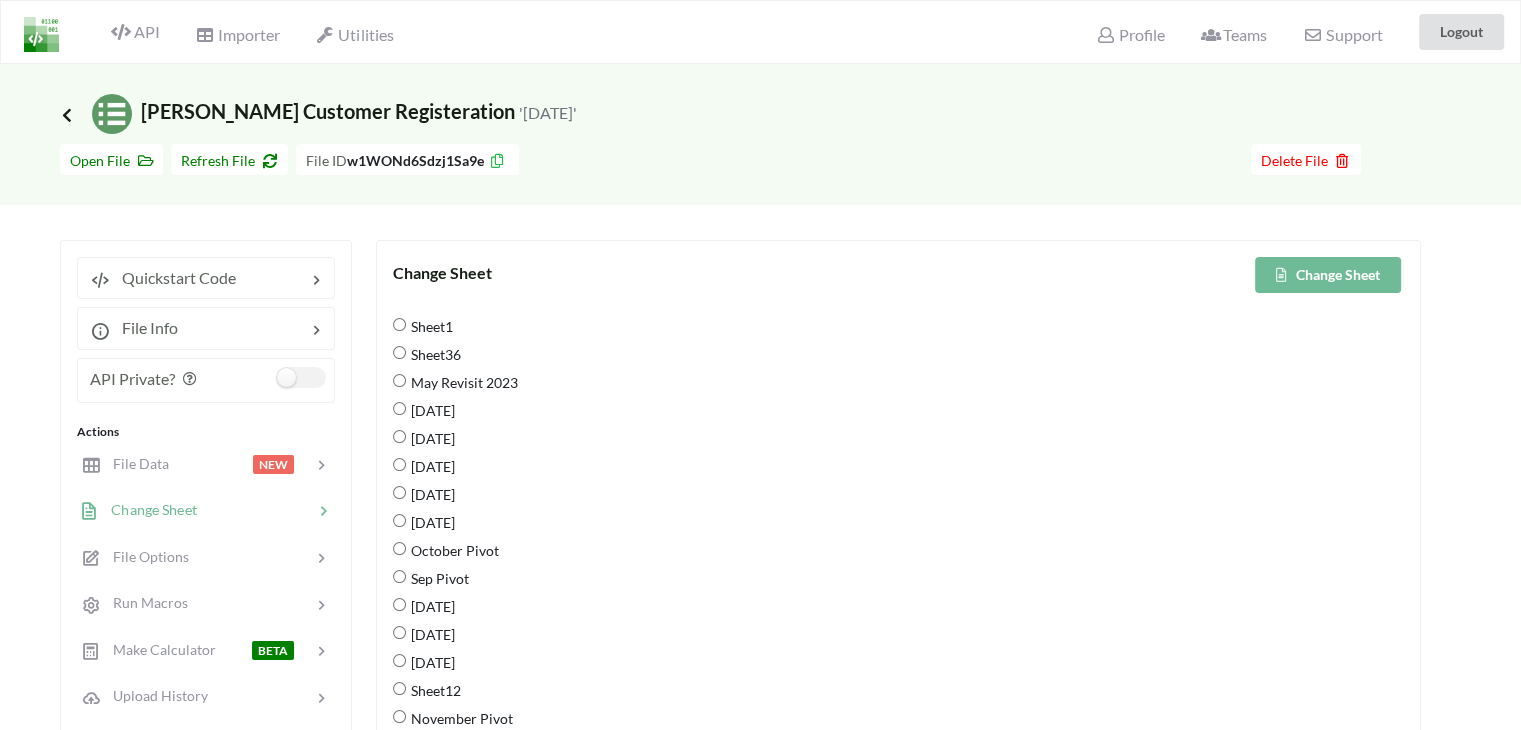 click at bounding box center [67, 114] 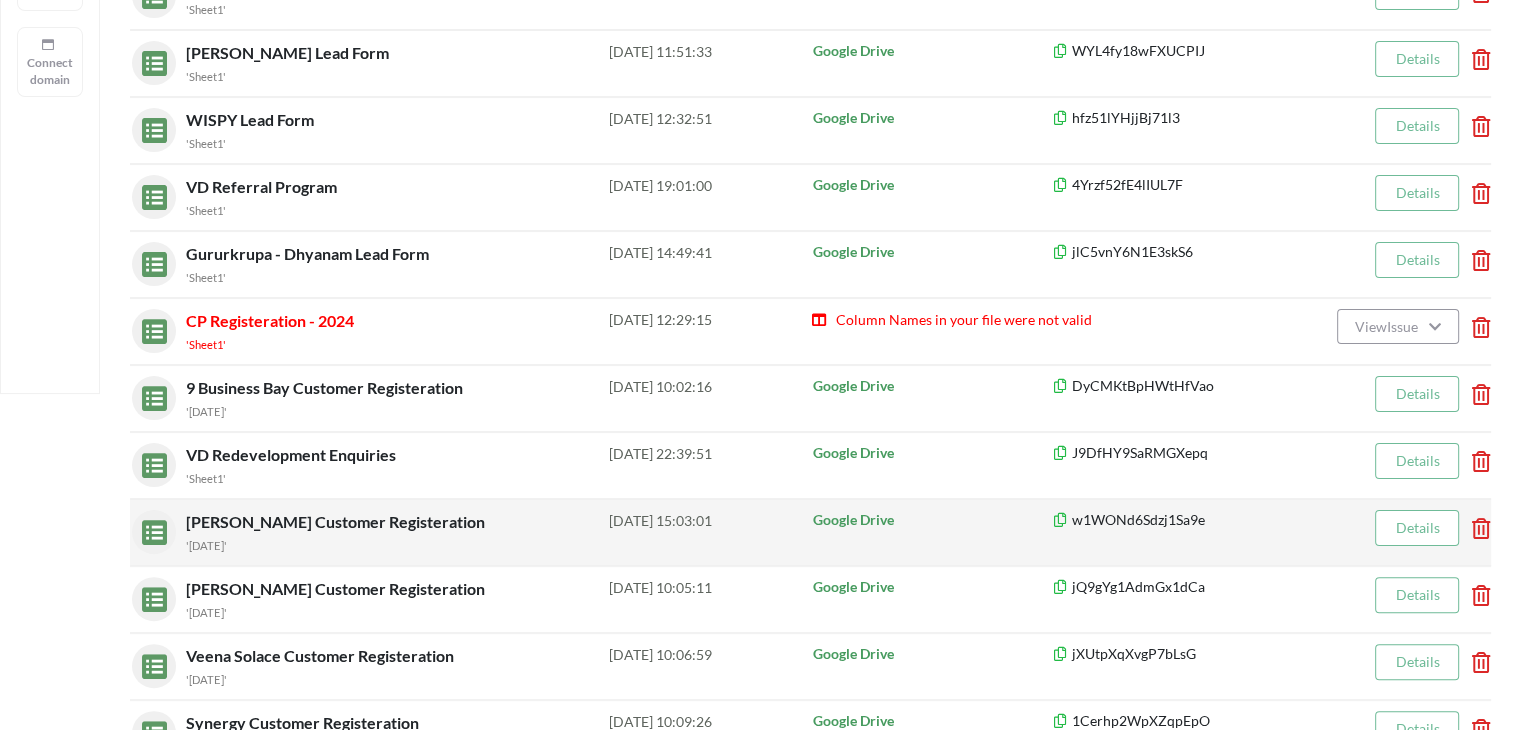 scroll, scrollTop: 600, scrollLeft: 0, axis: vertical 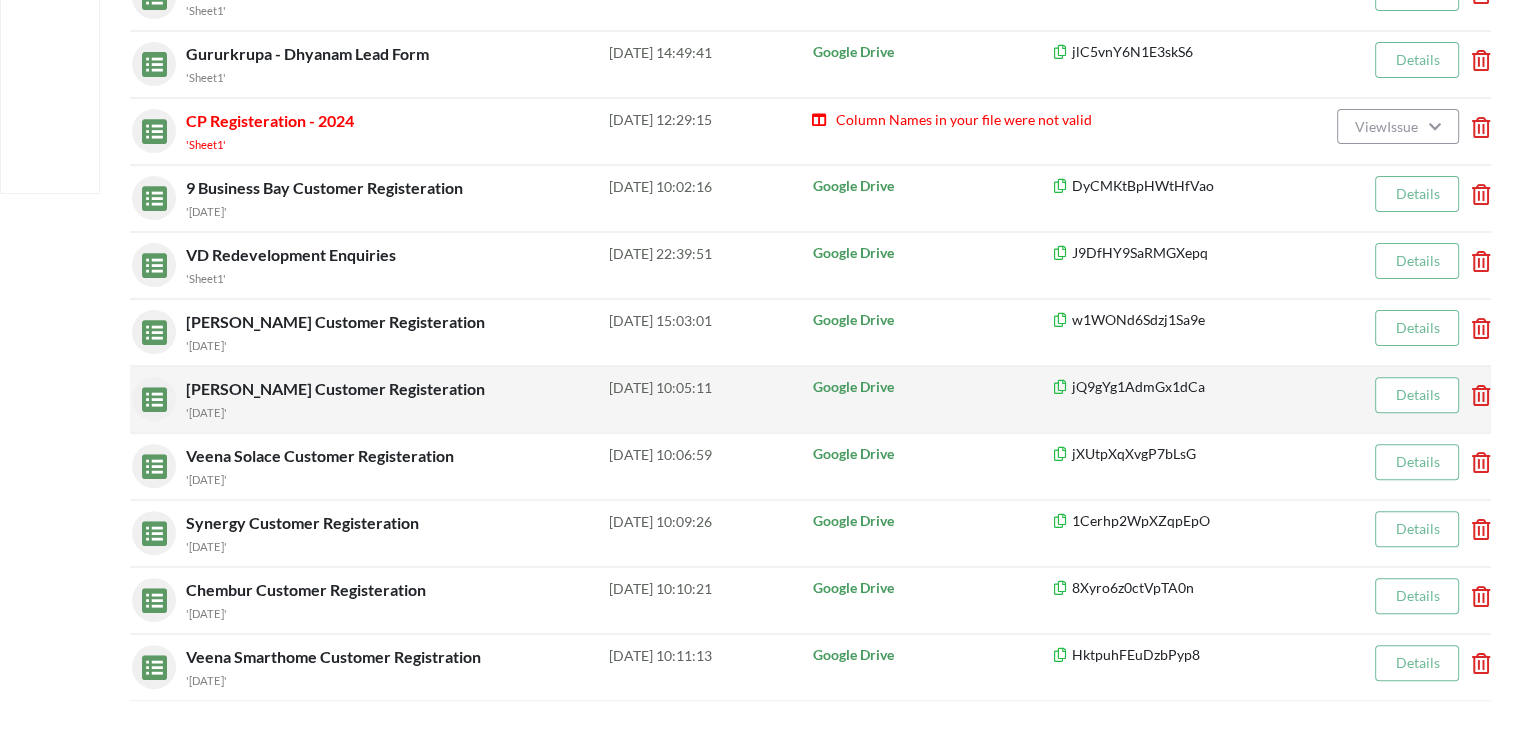 click on "[PERSON_NAME] Customer Registeration" at bounding box center [337, 388] 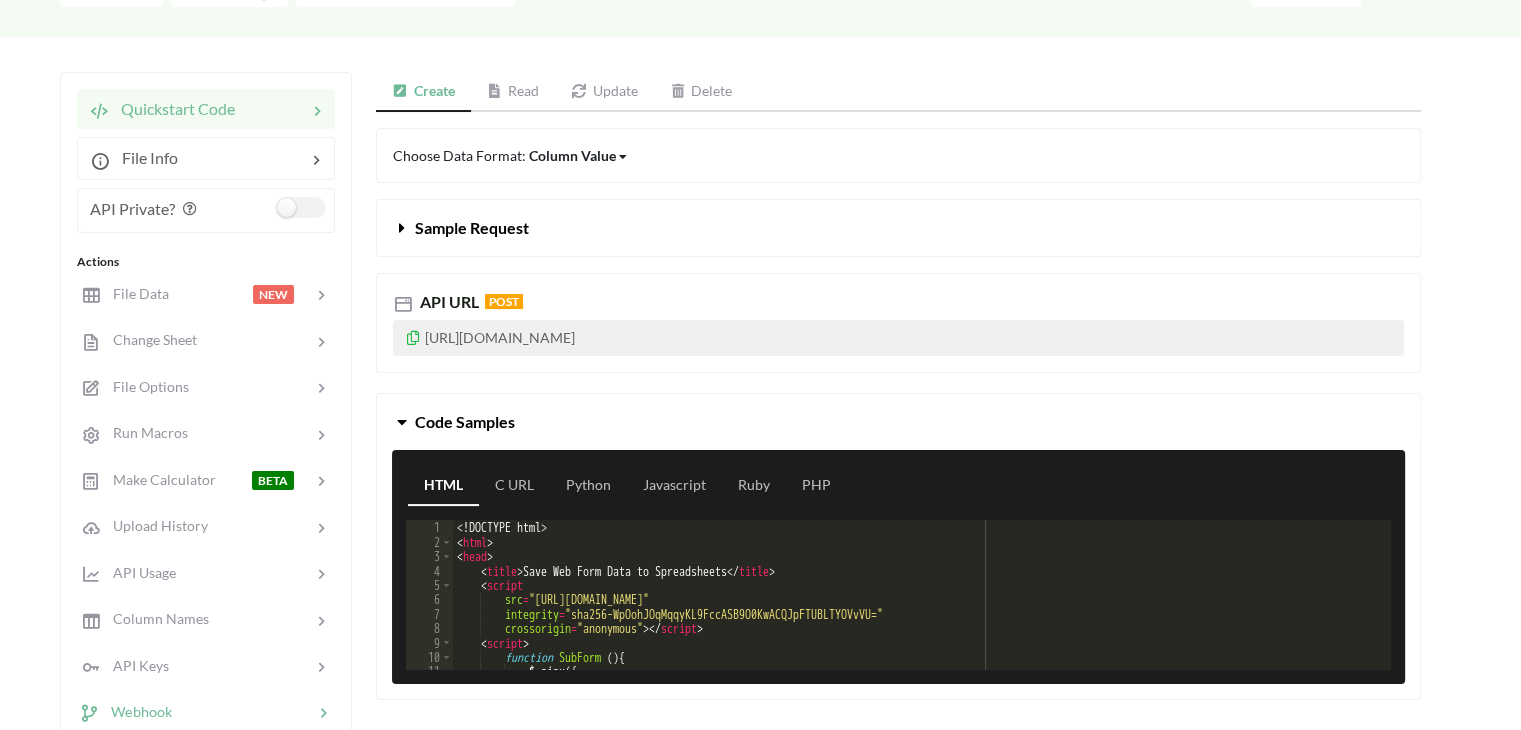 scroll, scrollTop: 0, scrollLeft: 0, axis: both 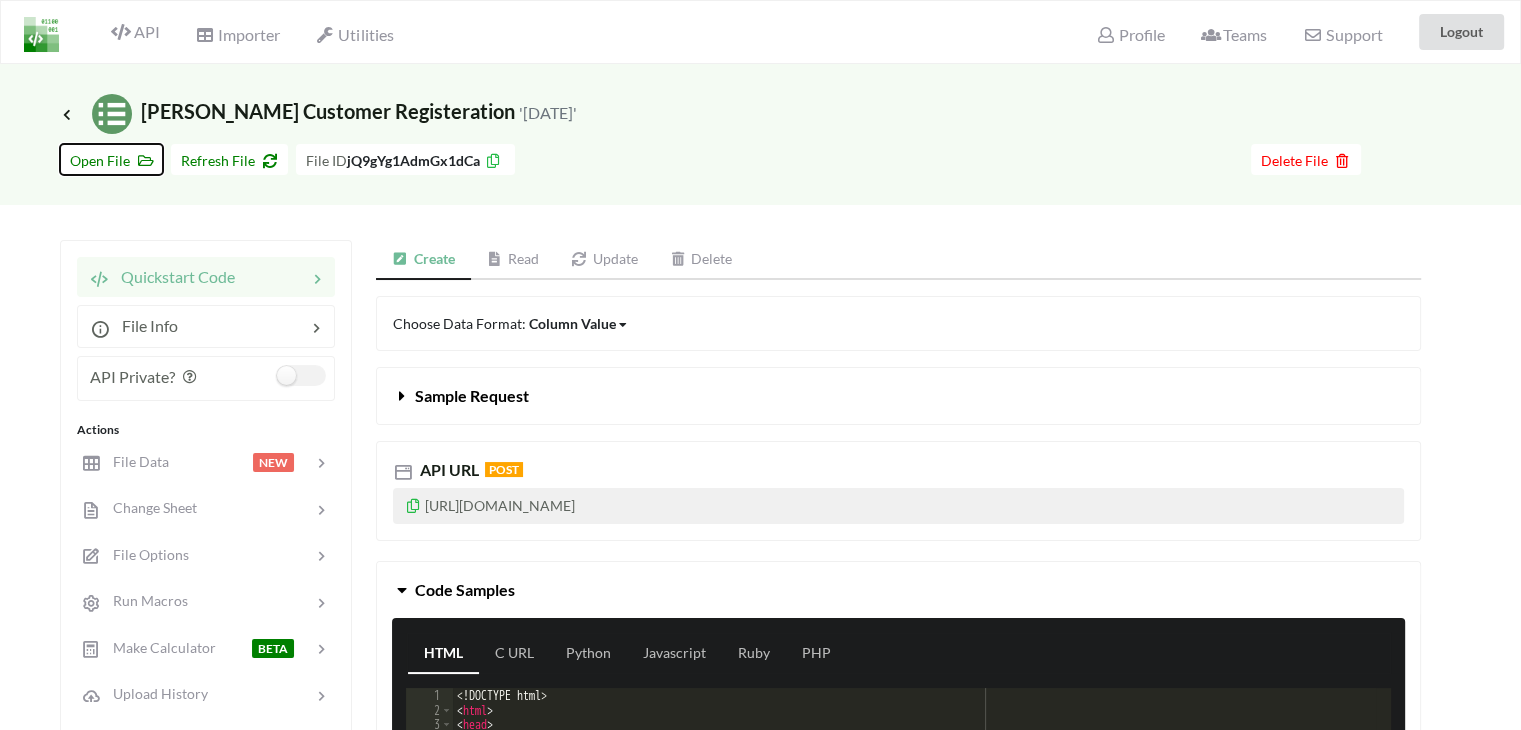 click at bounding box center [141, 158] 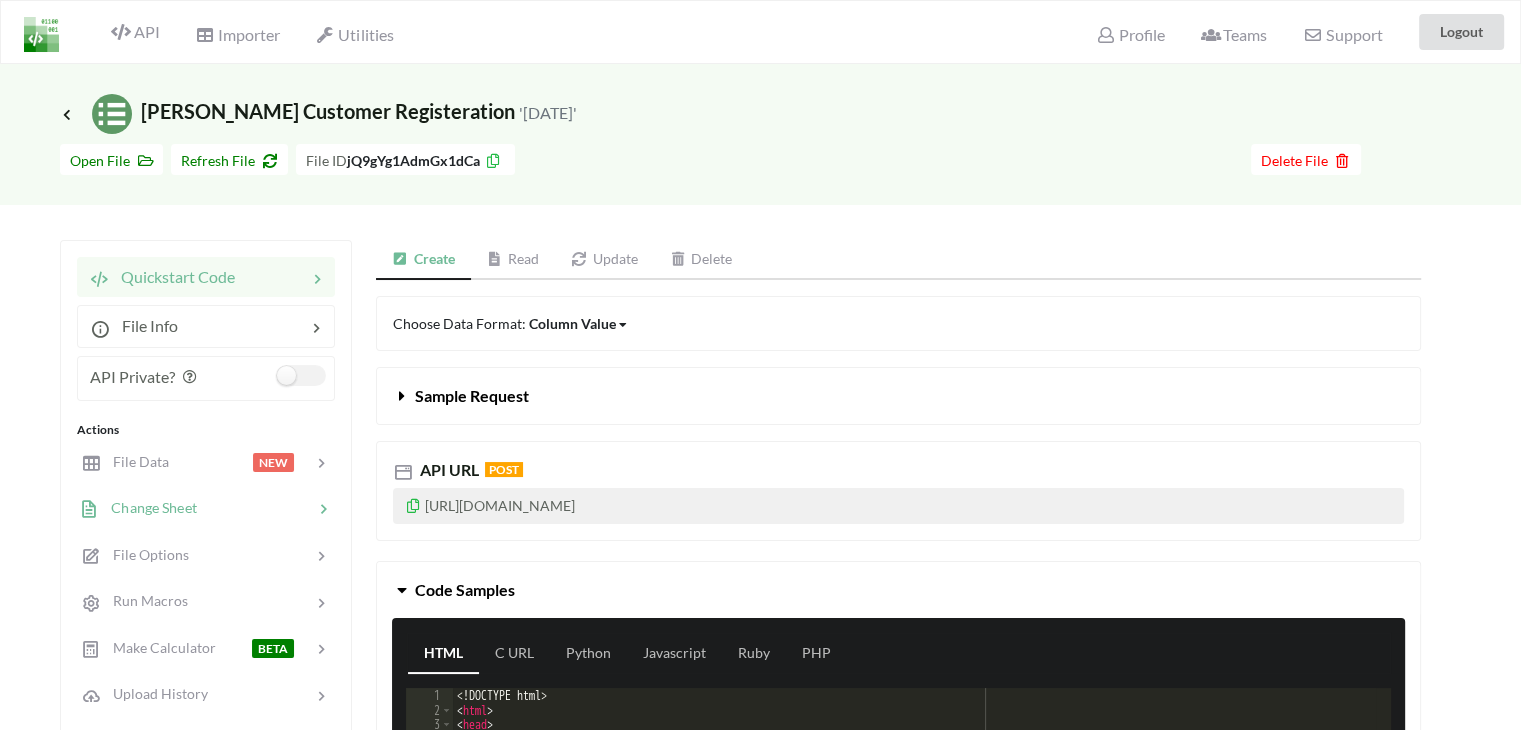 click at bounding box center [255, 508] 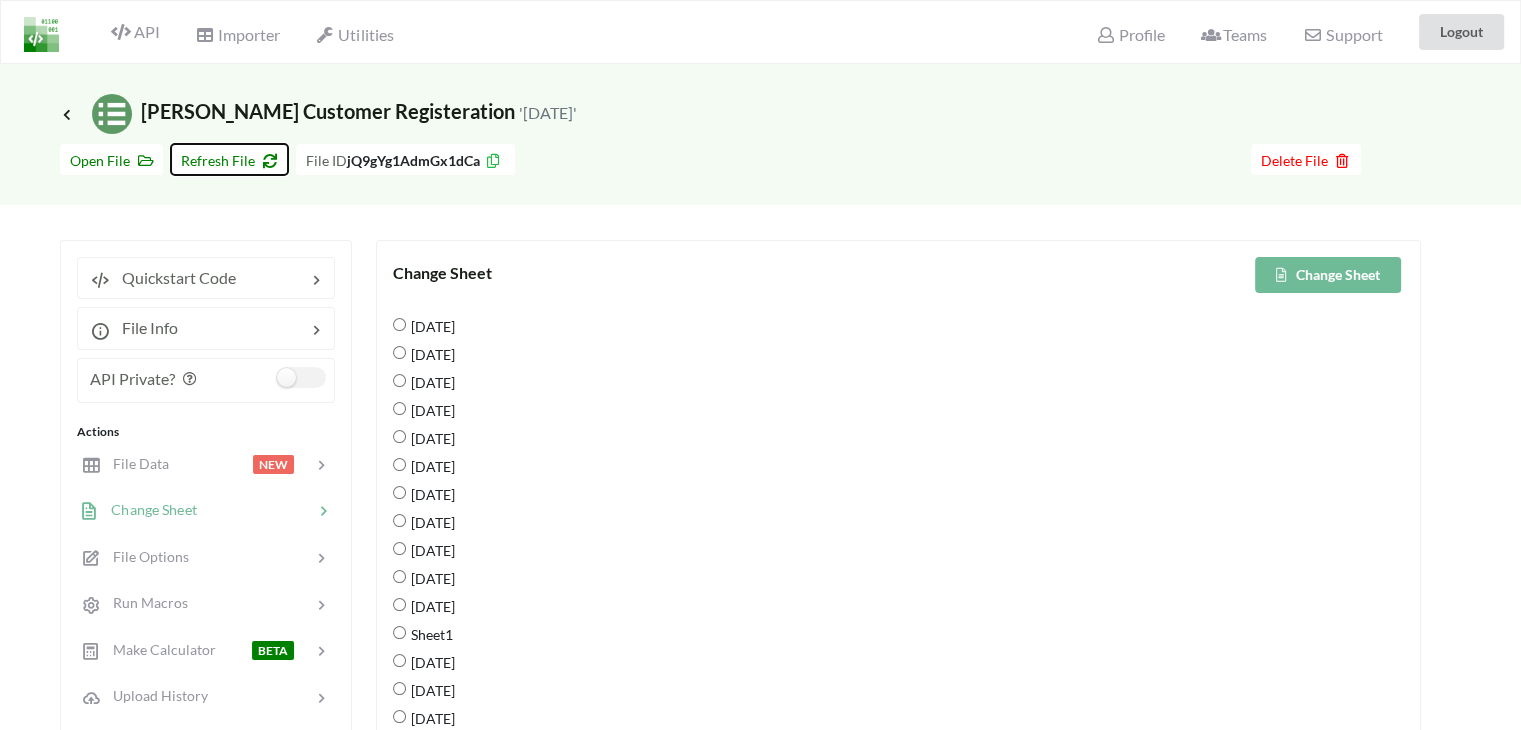 click on "Refresh File" at bounding box center [229, 160] 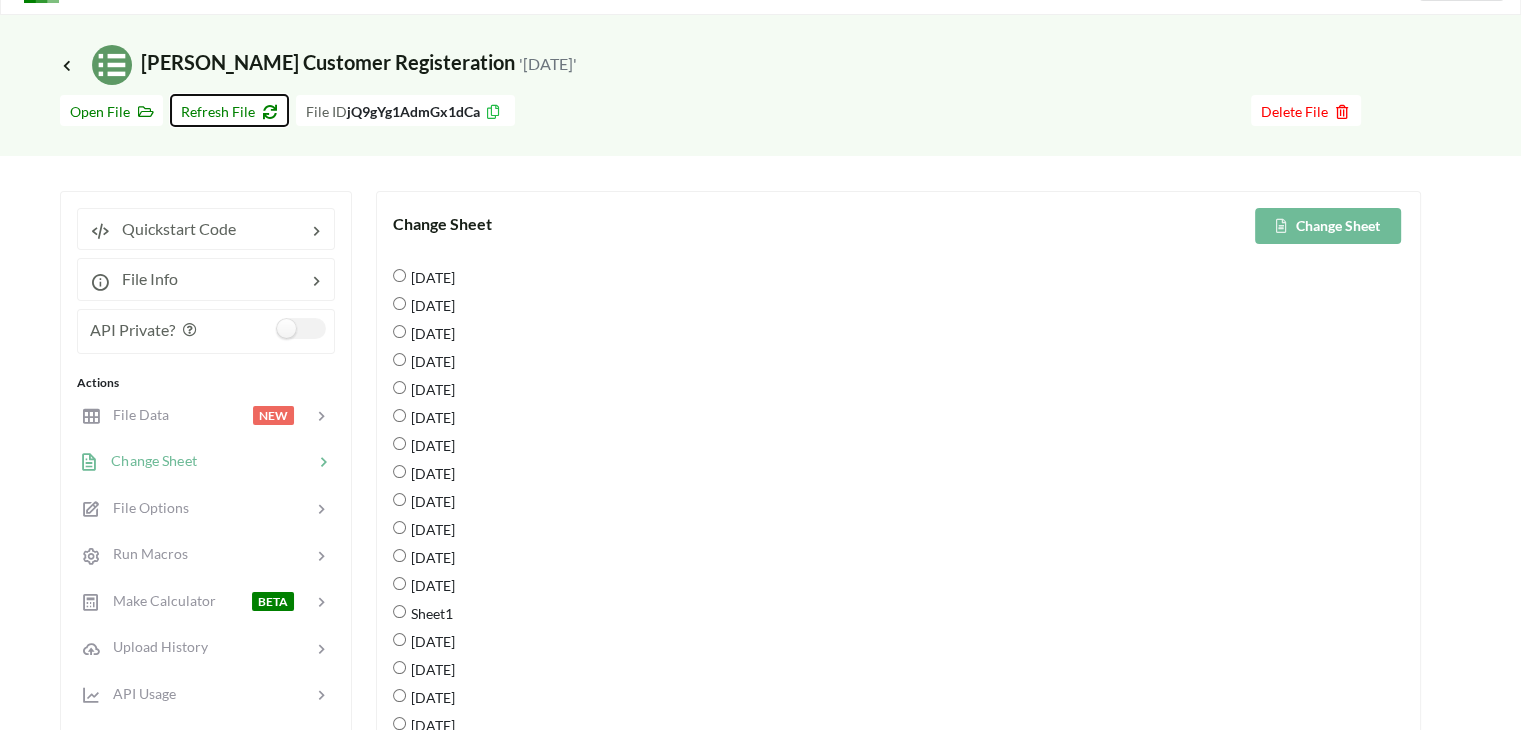 scroll, scrollTop: 0, scrollLeft: 0, axis: both 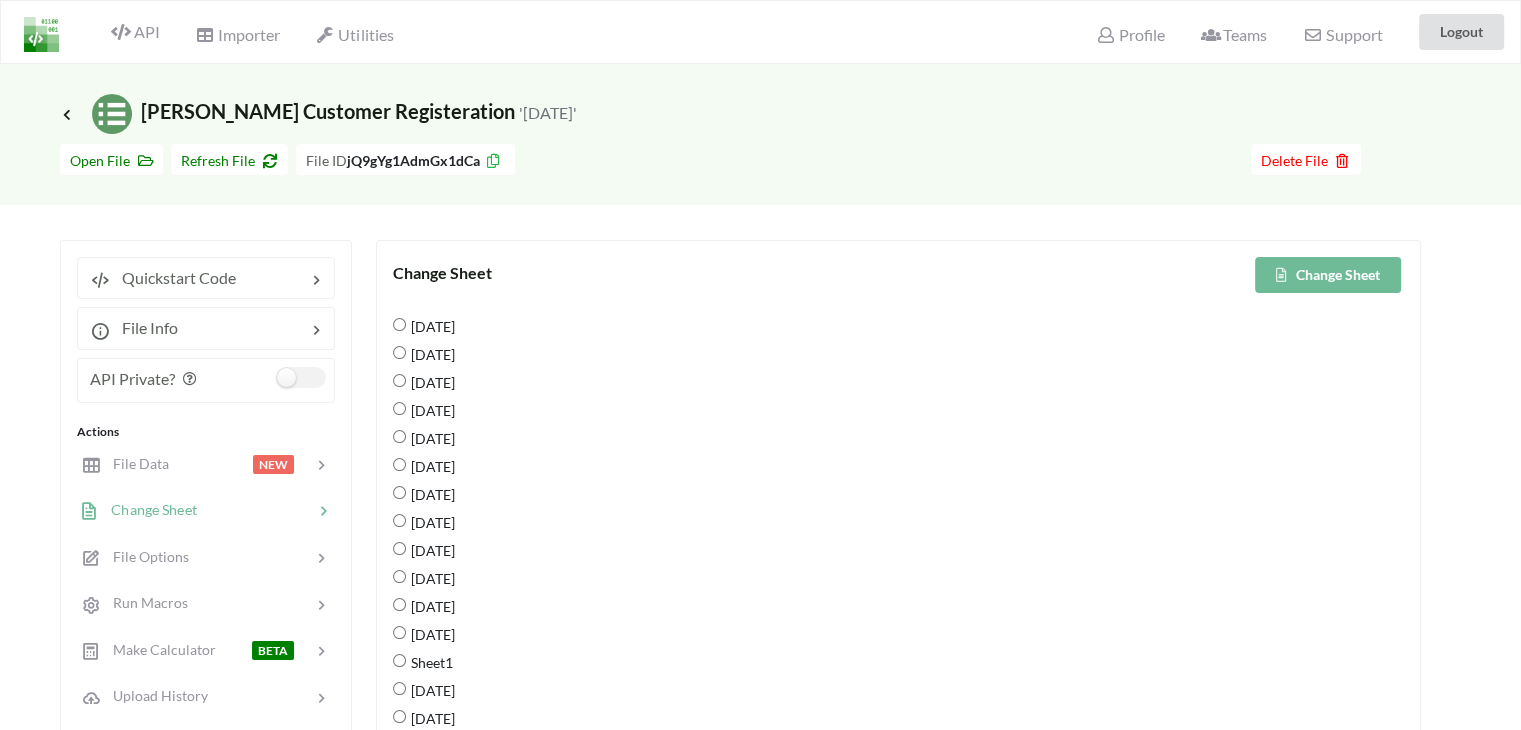 click on "[DATE]" at bounding box center (430, 494) 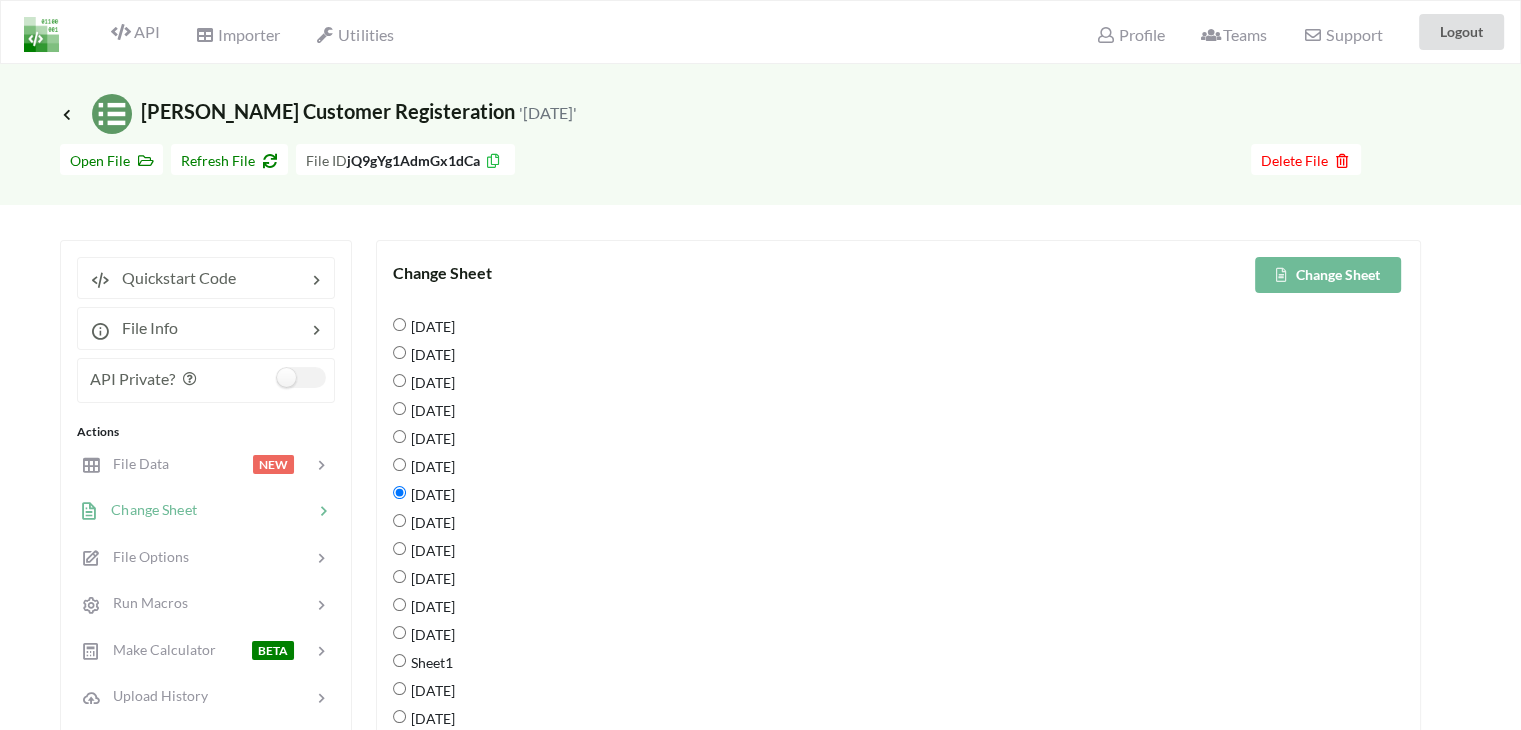 click on "Change Sheet" at bounding box center [1328, 275] 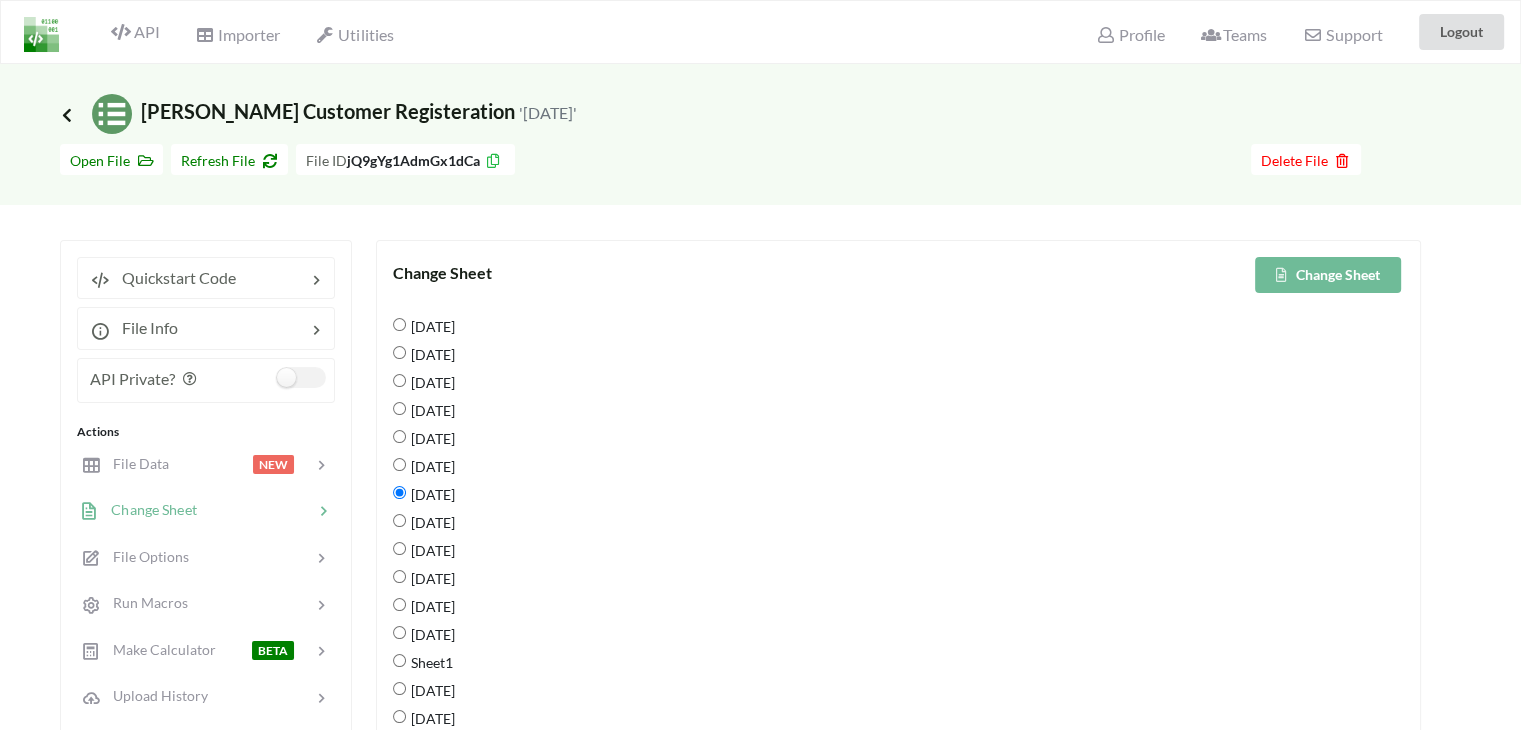 click at bounding box center [67, 114] 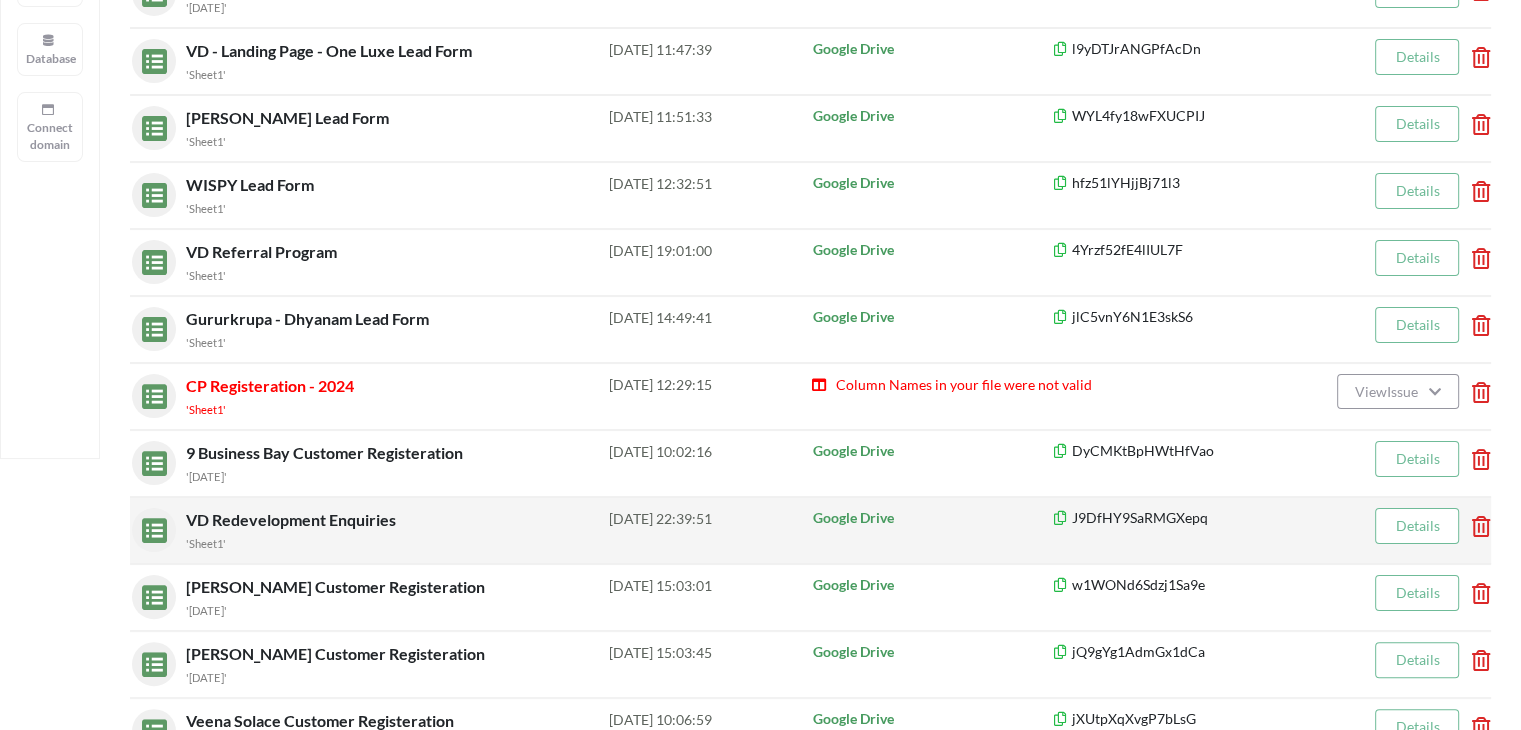 scroll, scrollTop: 500, scrollLeft: 0, axis: vertical 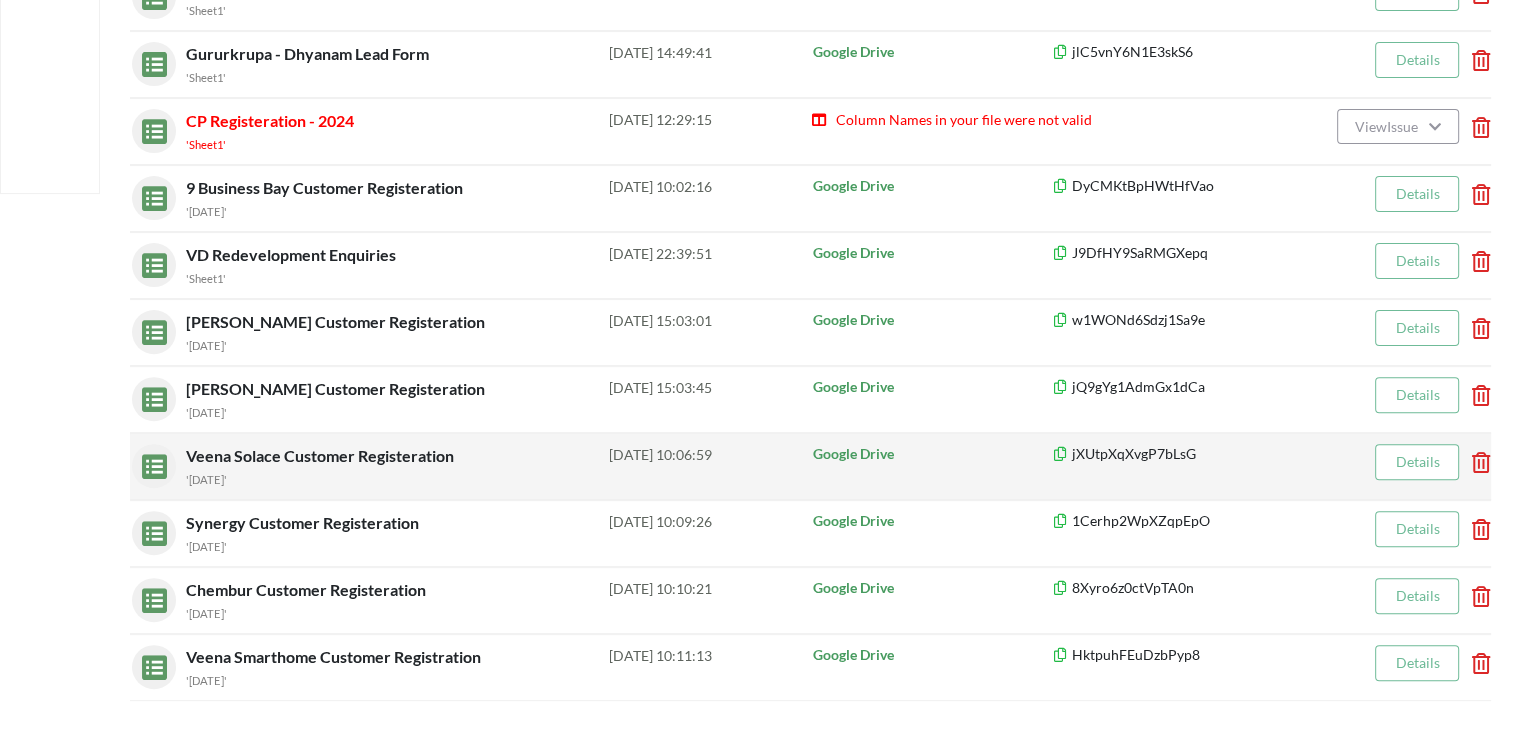 click on "Veena Solace Customer Registeration" at bounding box center [322, 455] 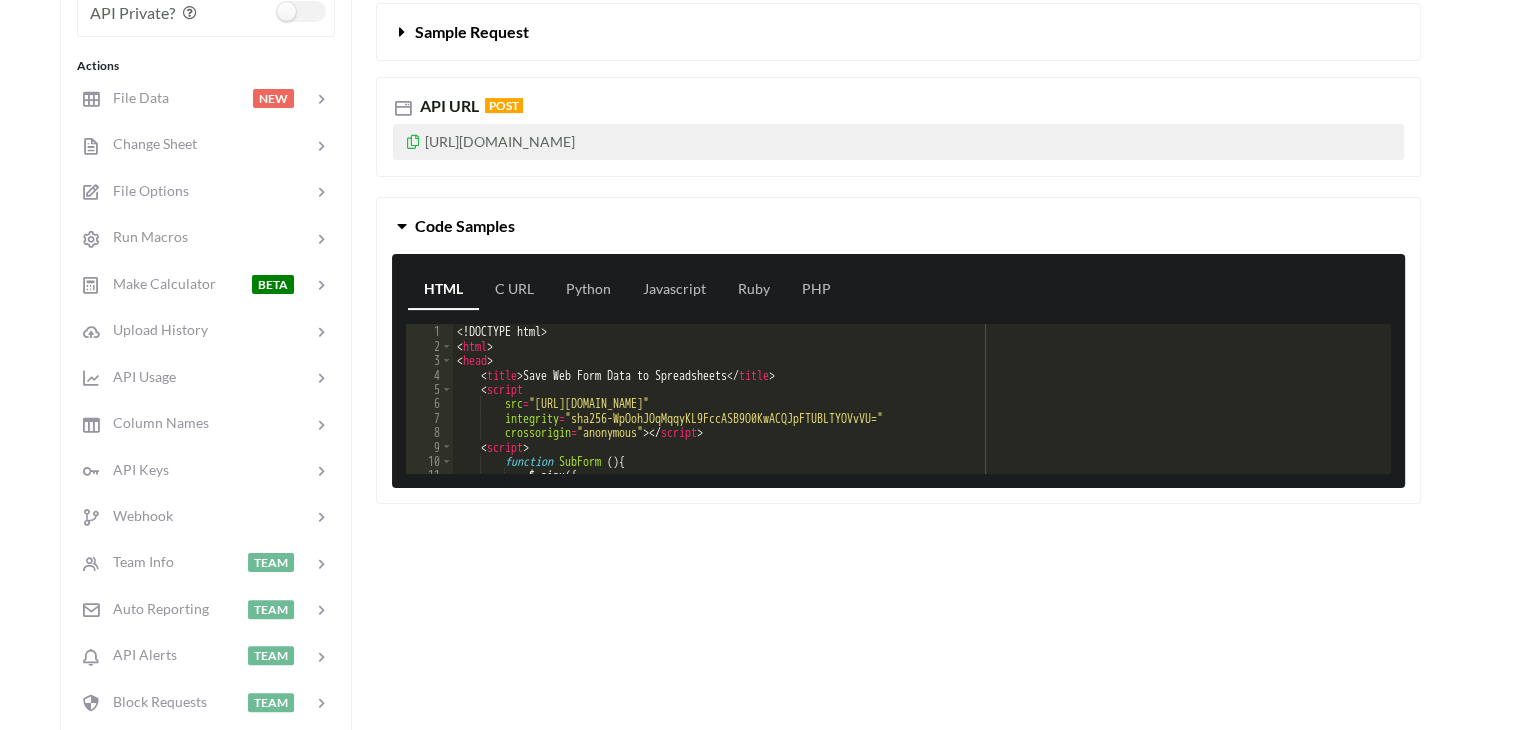 scroll, scrollTop: 100, scrollLeft: 0, axis: vertical 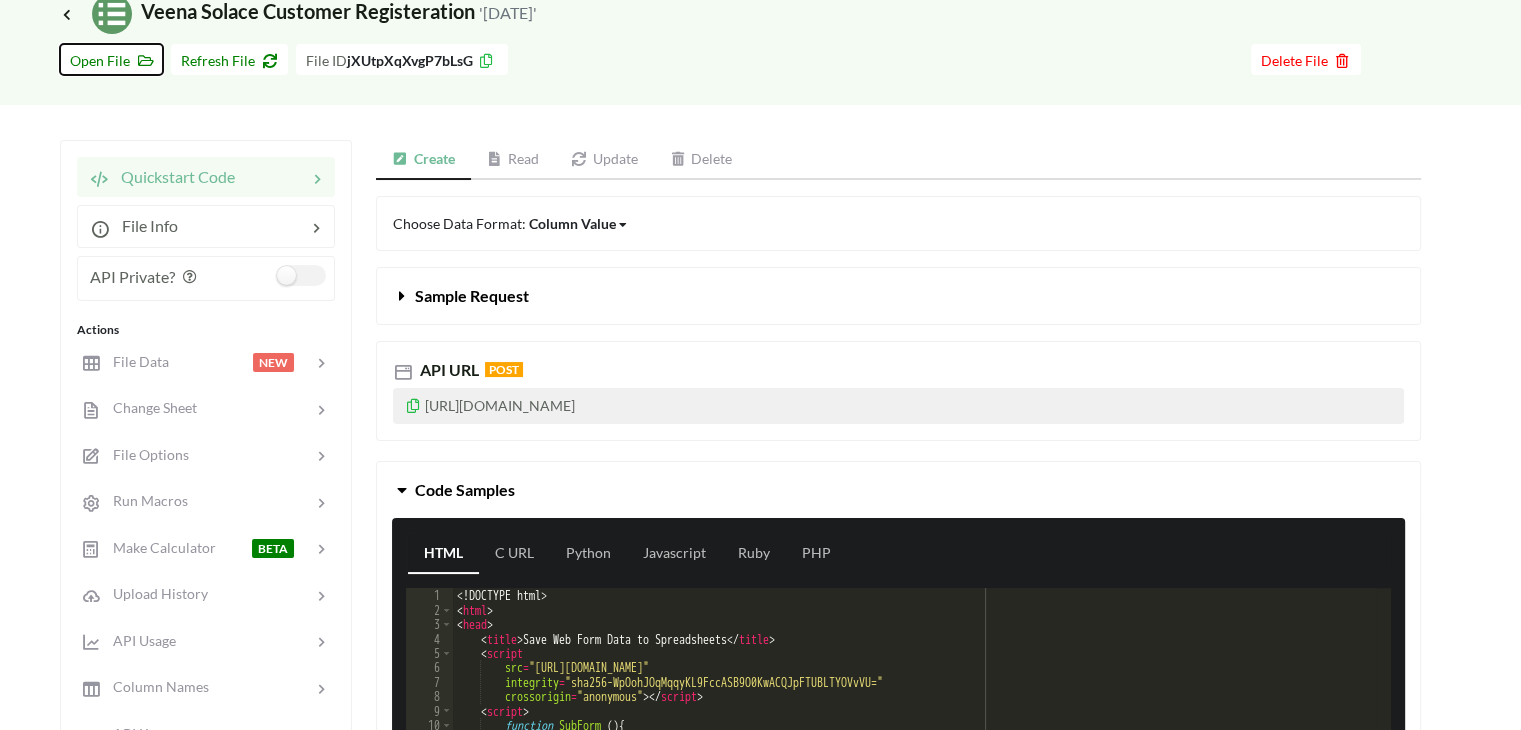 click on "Open File" at bounding box center (111, 60) 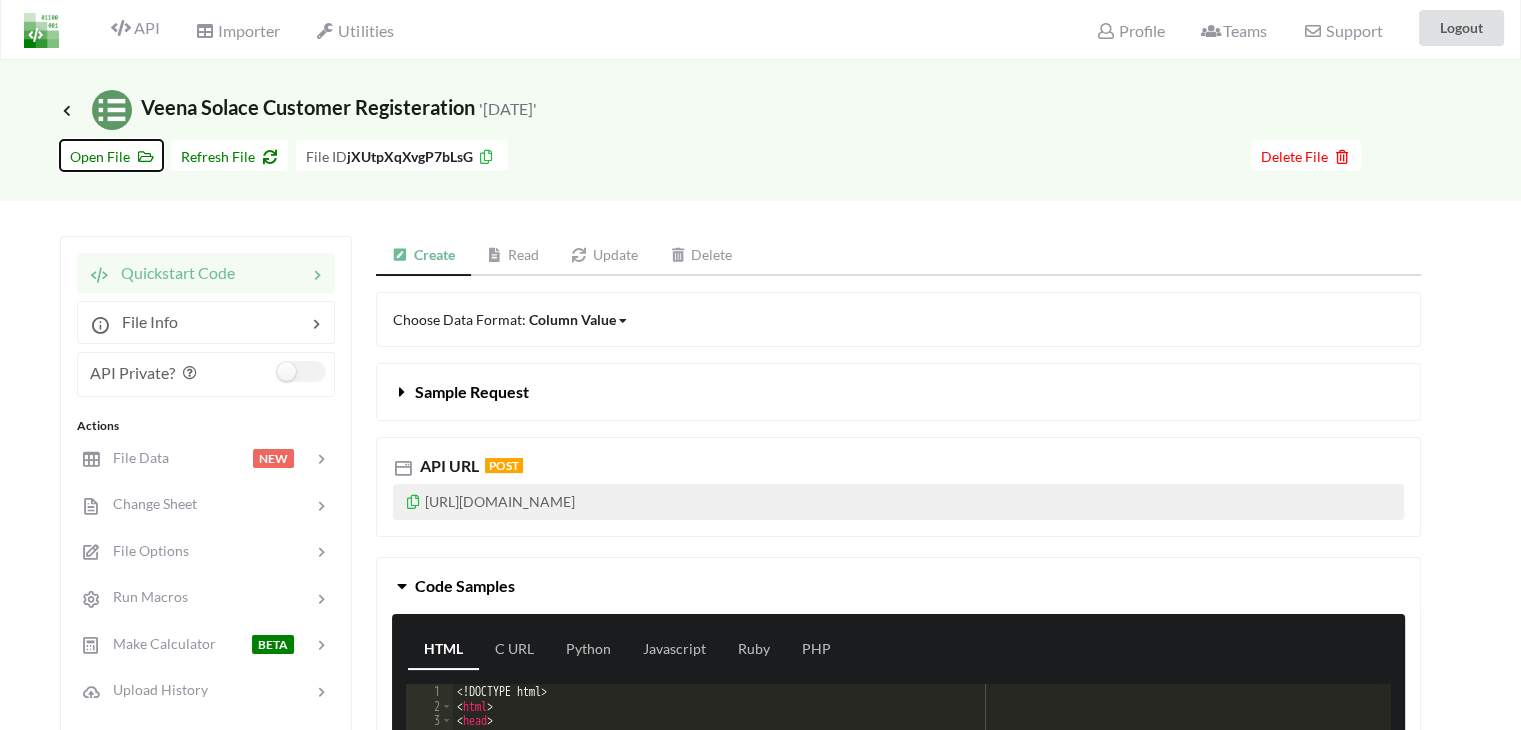 scroll, scrollTop: 0, scrollLeft: 0, axis: both 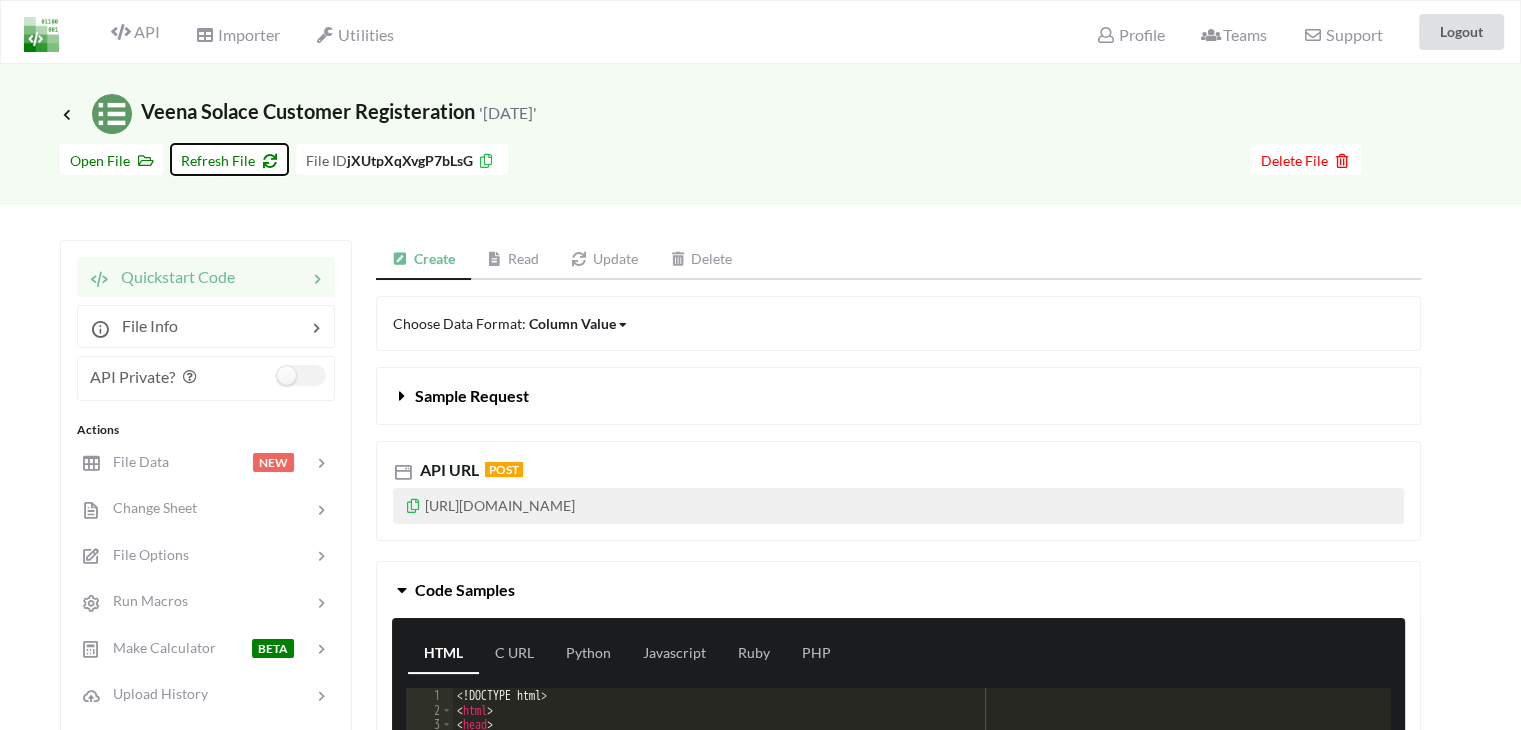 click on "Refresh File" at bounding box center [229, 159] 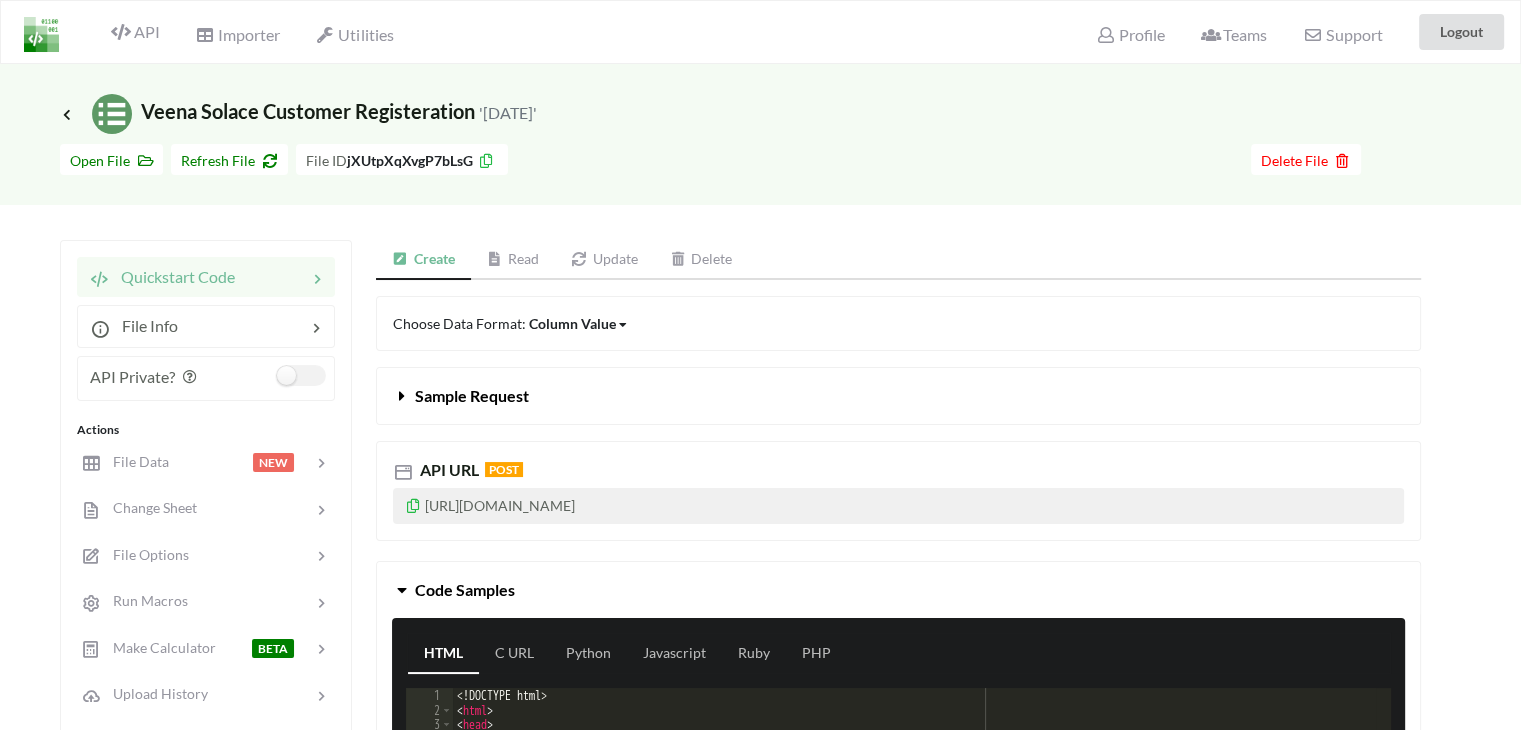 click on "Change Sheet" at bounding box center (149, 507) 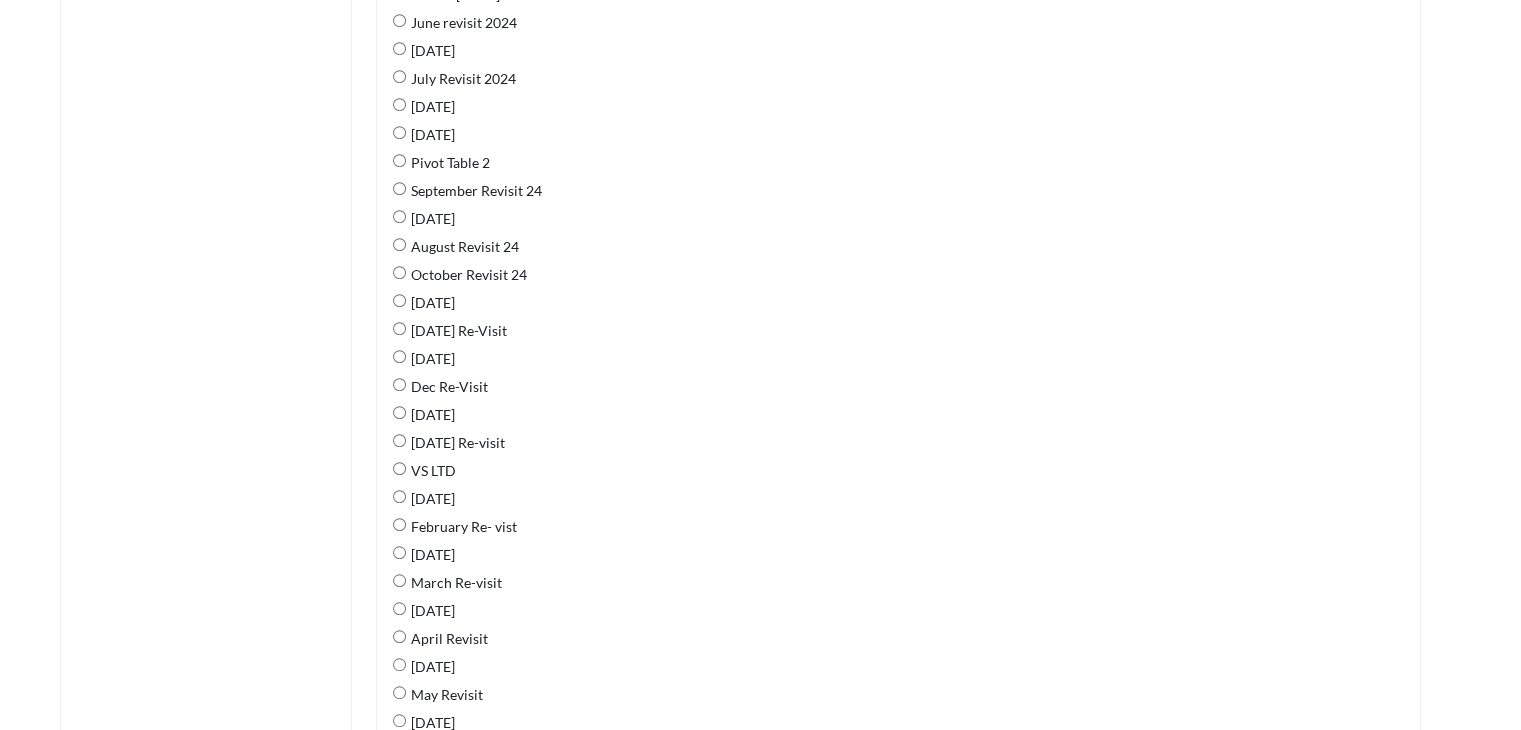 scroll, scrollTop: 1300, scrollLeft: 0, axis: vertical 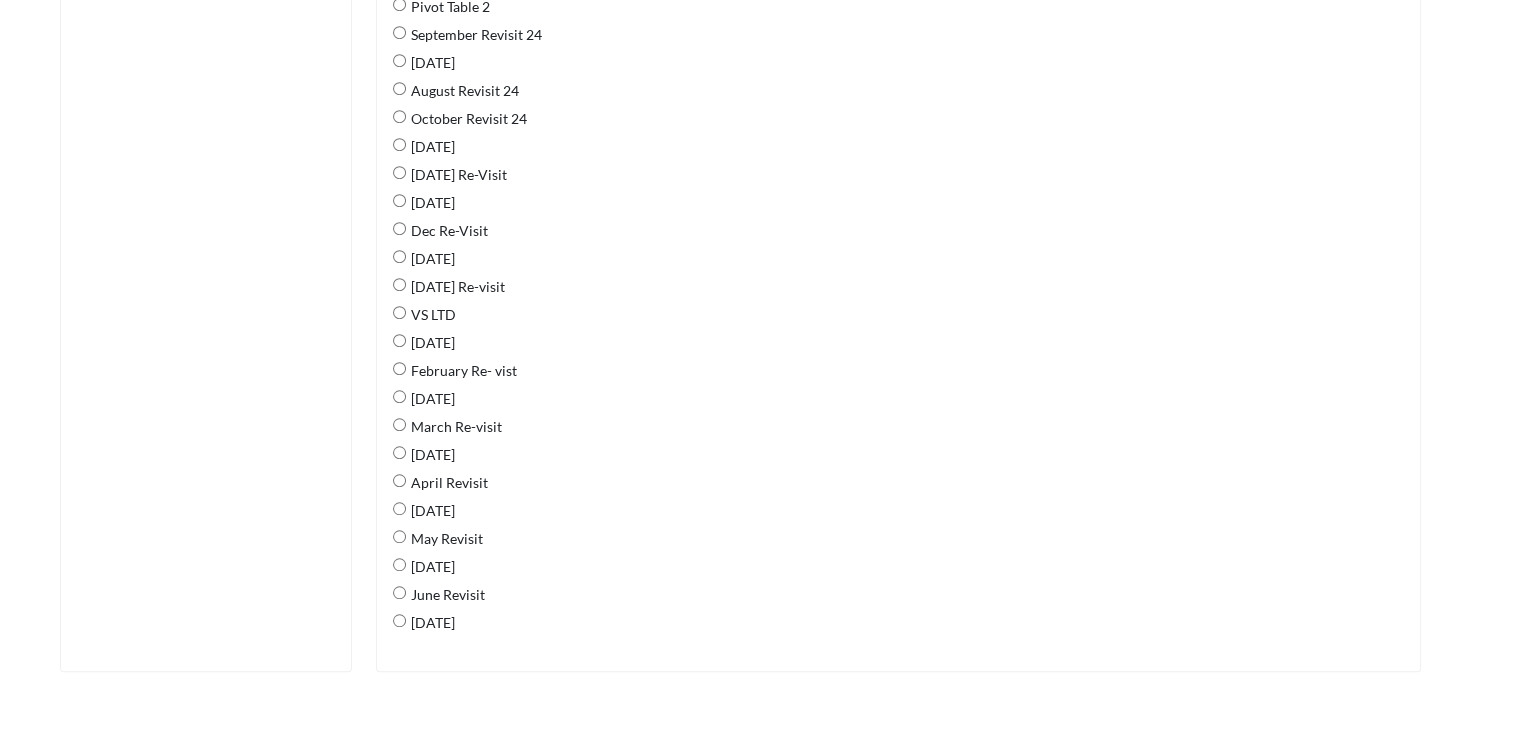 click on "[DATE]" at bounding box center (430, 622) 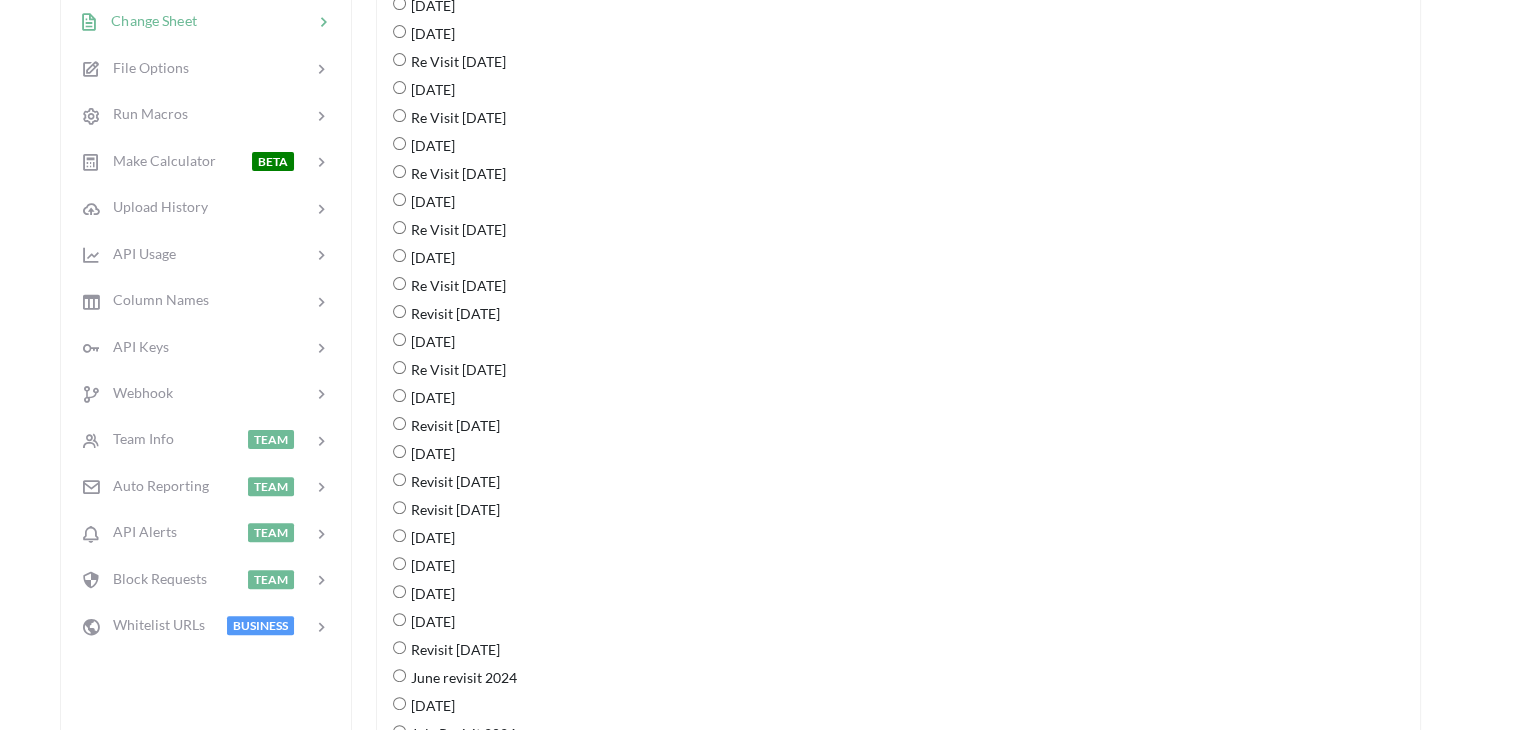 scroll, scrollTop: 100, scrollLeft: 0, axis: vertical 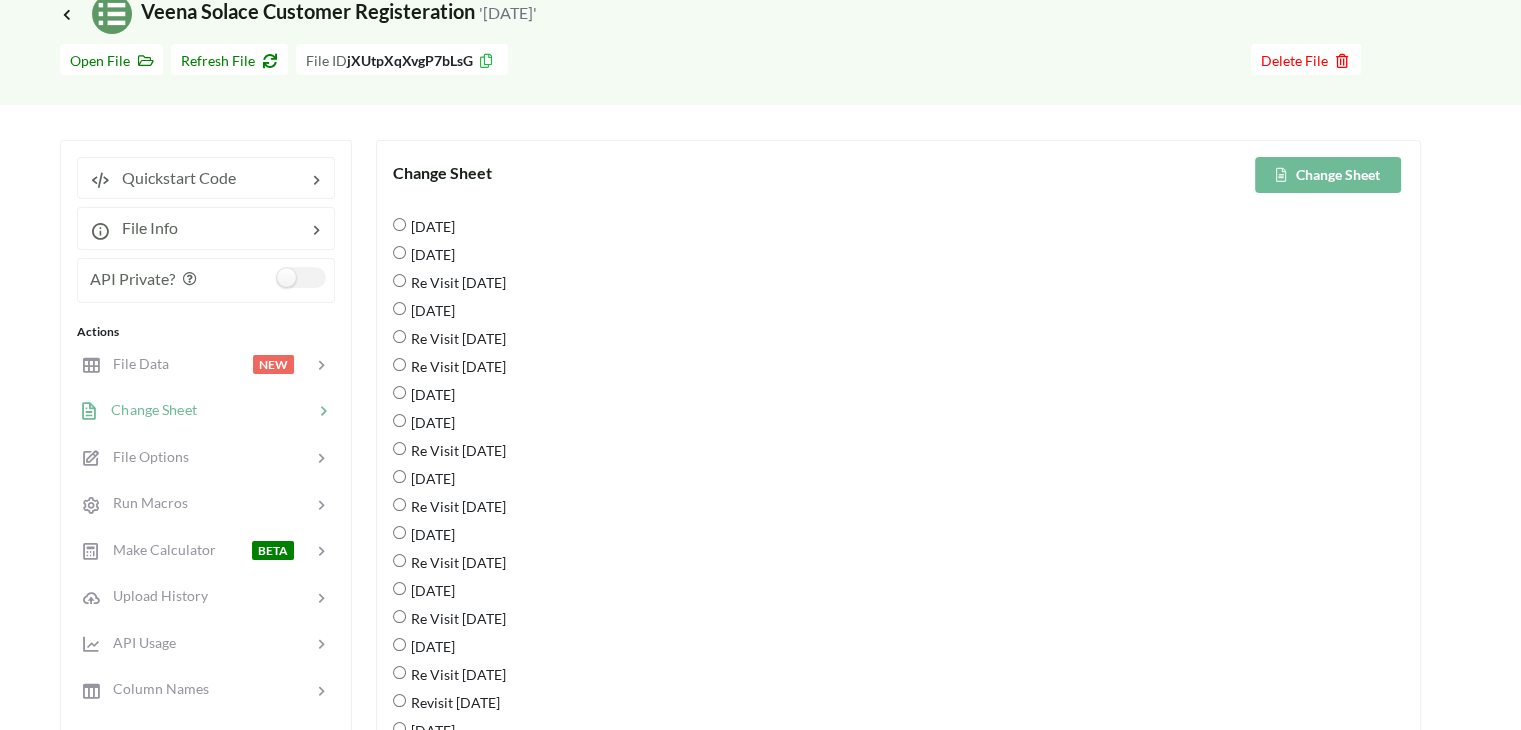 click on "Change Sheet" at bounding box center [1328, 175] 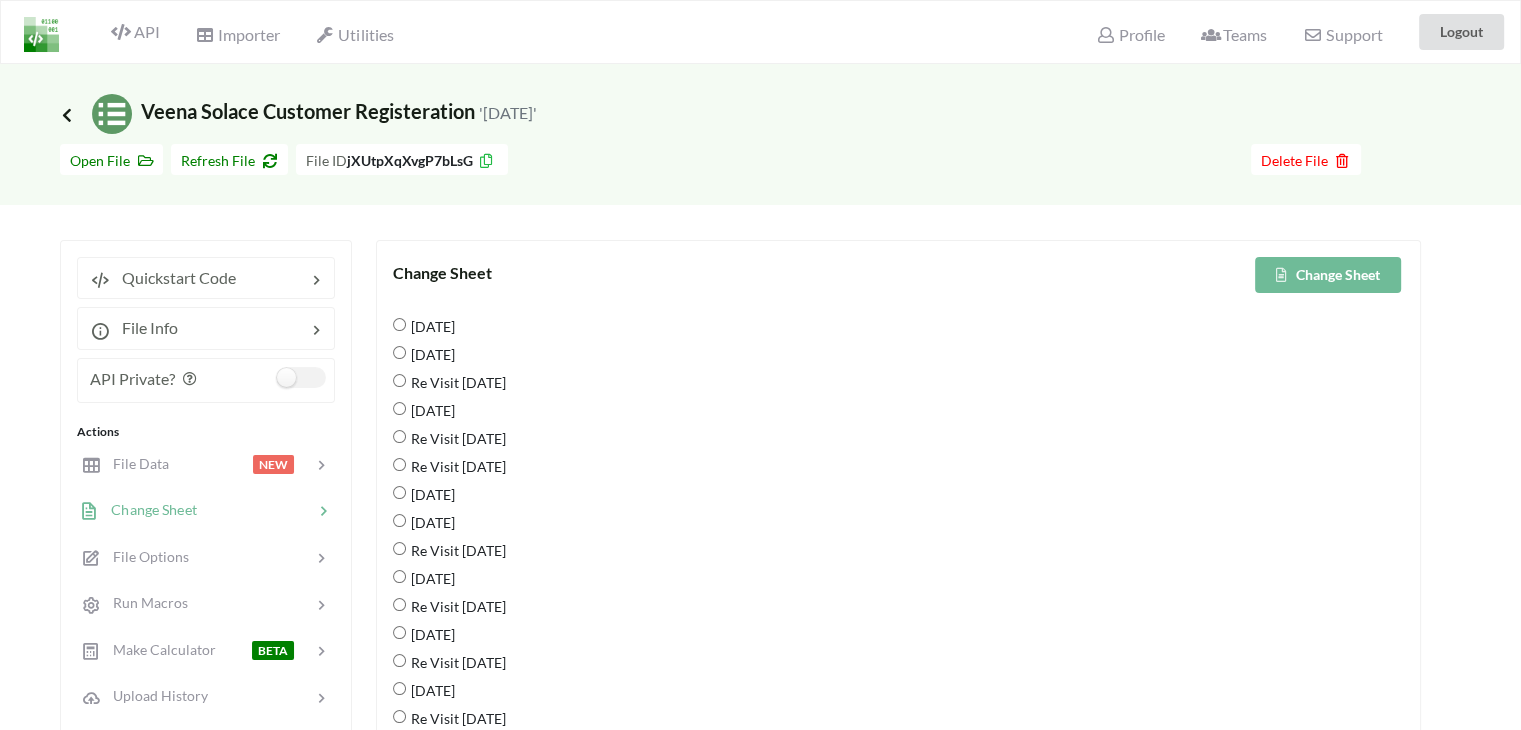 click at bounding box center [67, 114] 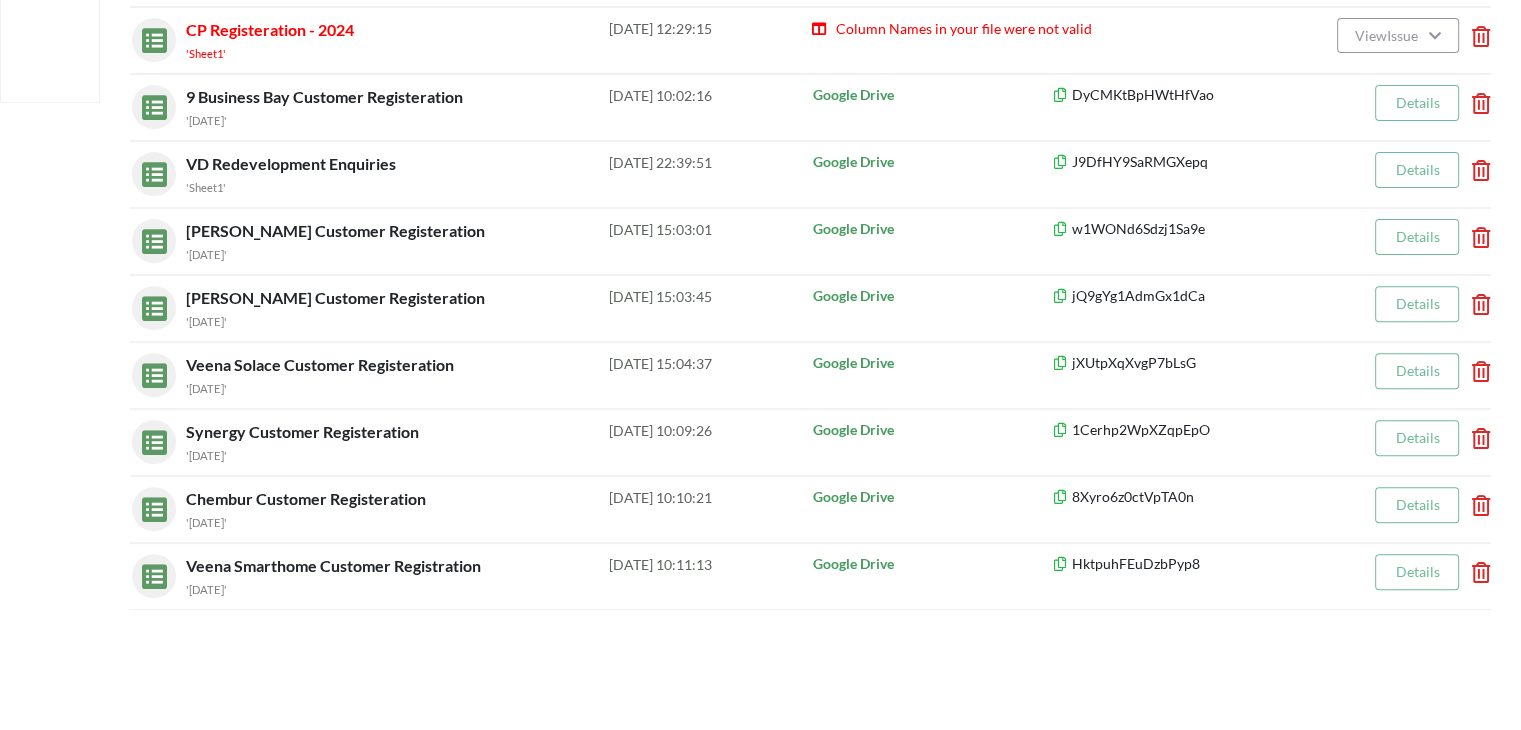 scroll, scrollTop: 700, scrollLeft: 0, axis: vertical 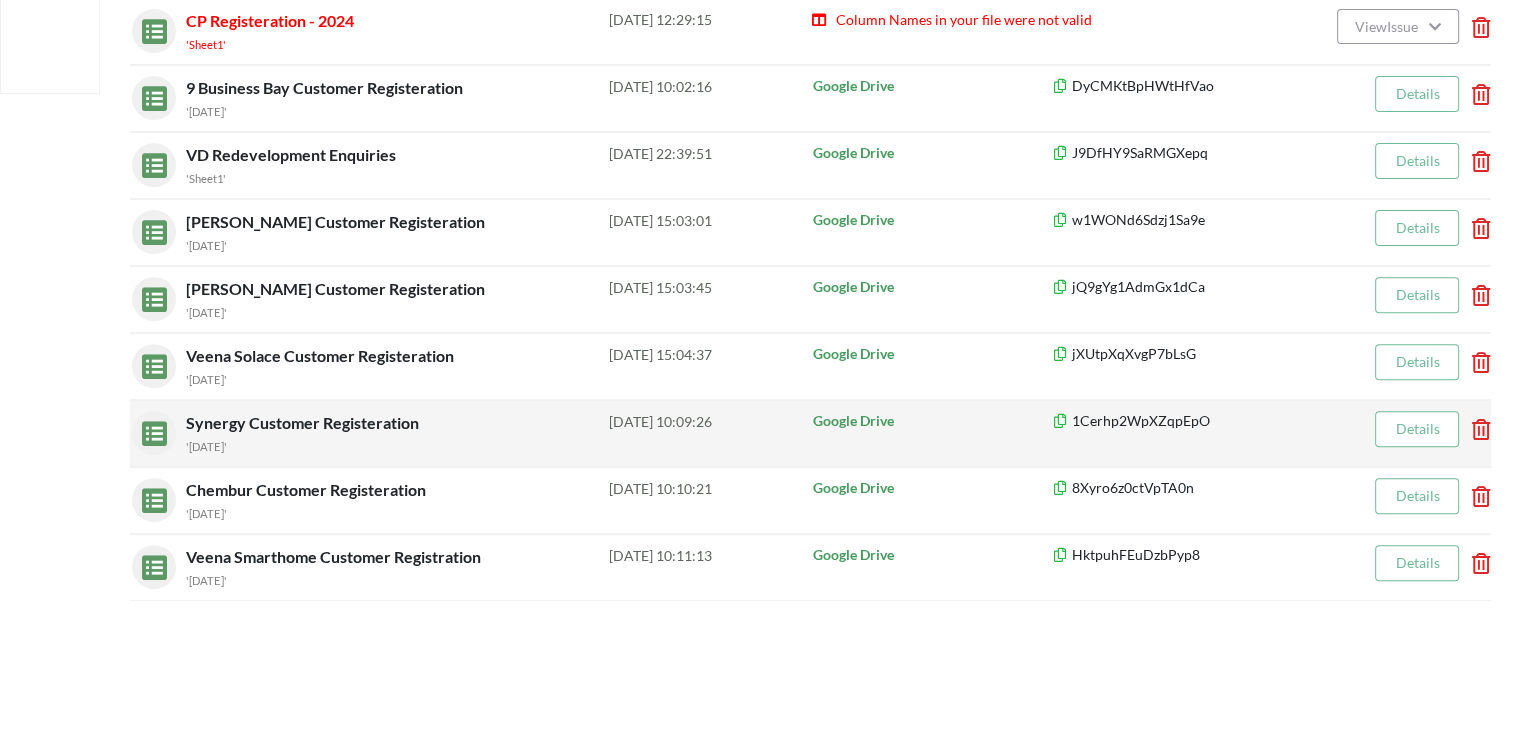 click on "Synergy Customer Registeration" at bounding box center [304, 422] 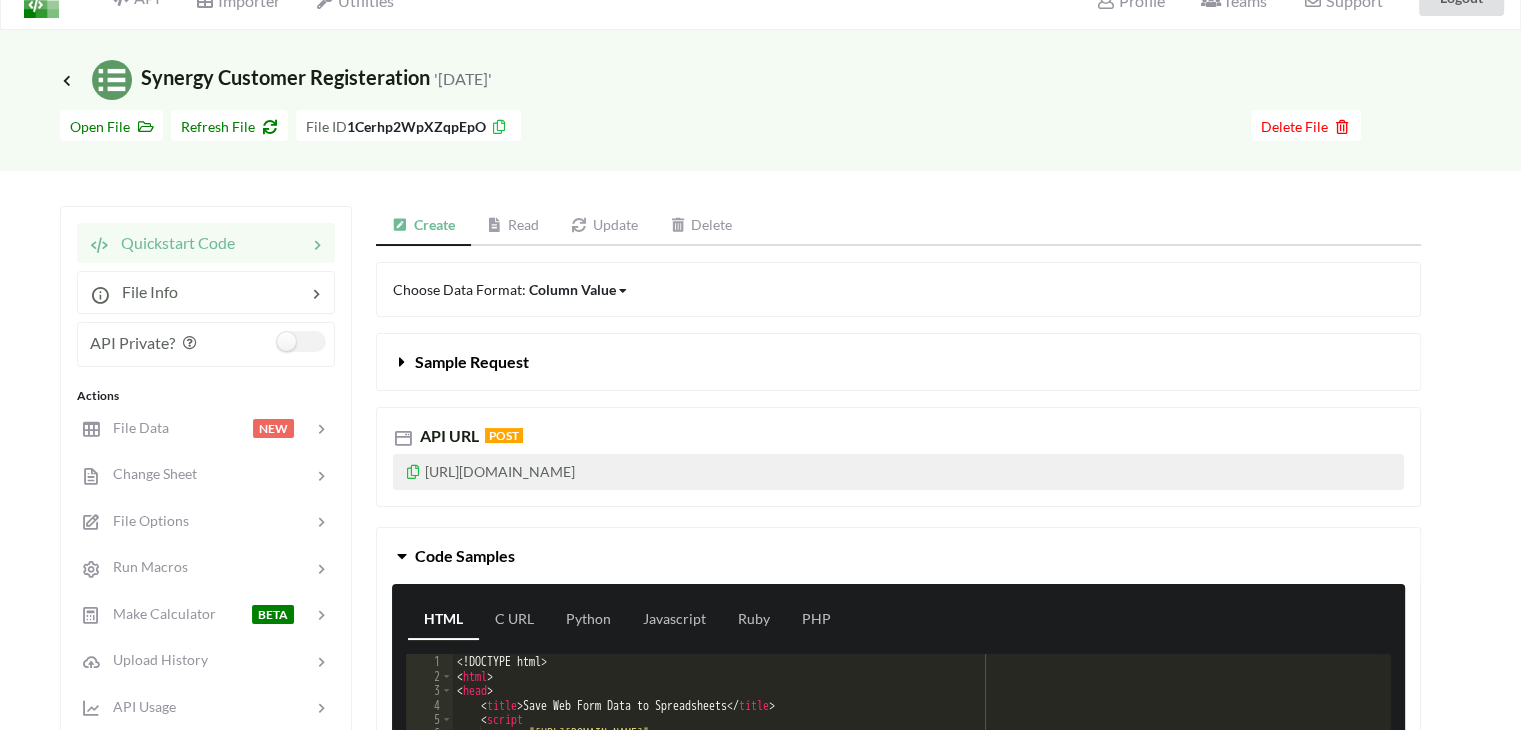 scroll, scrollTop: 0, scrollLeft: 0, axis: both 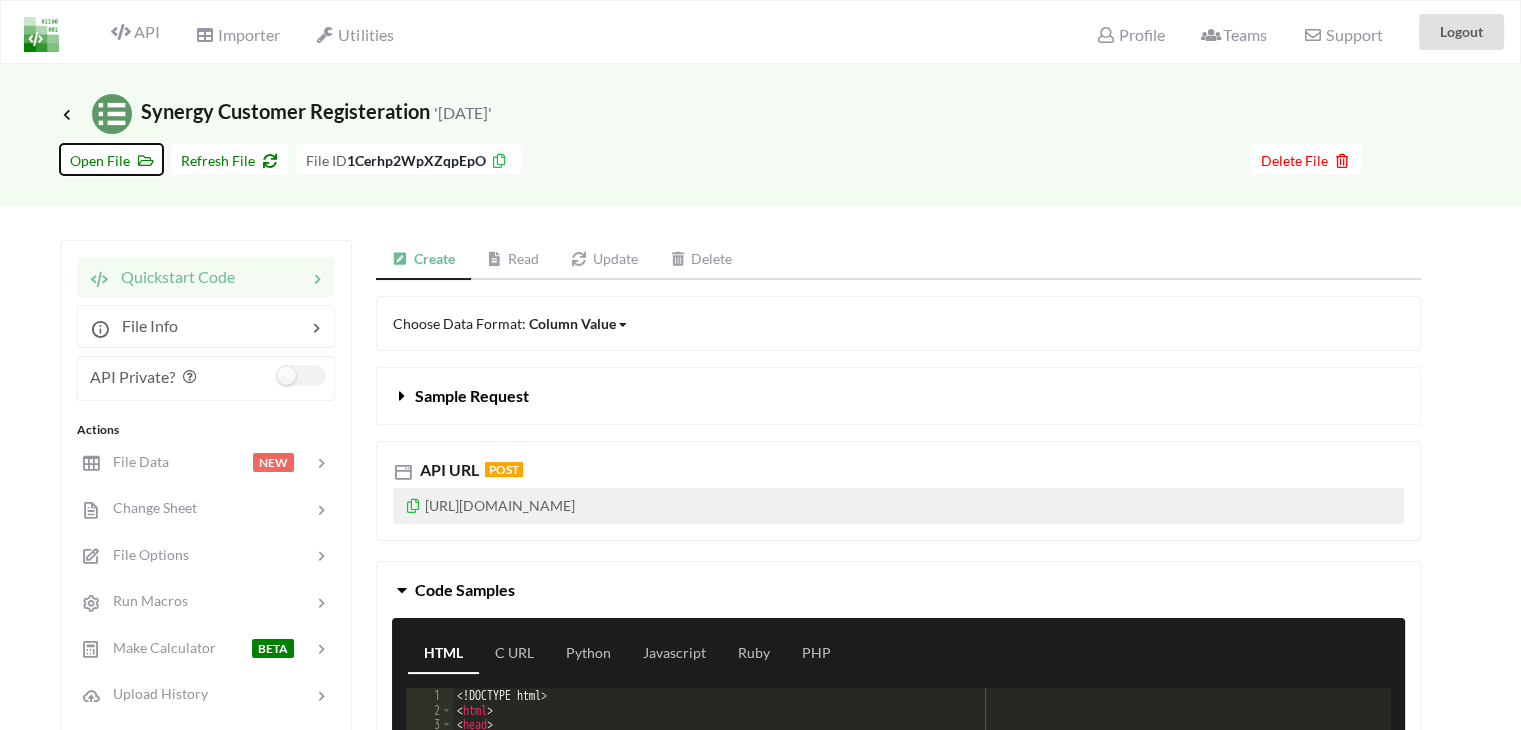 click on "Open File" at bounding box center (111, 160) 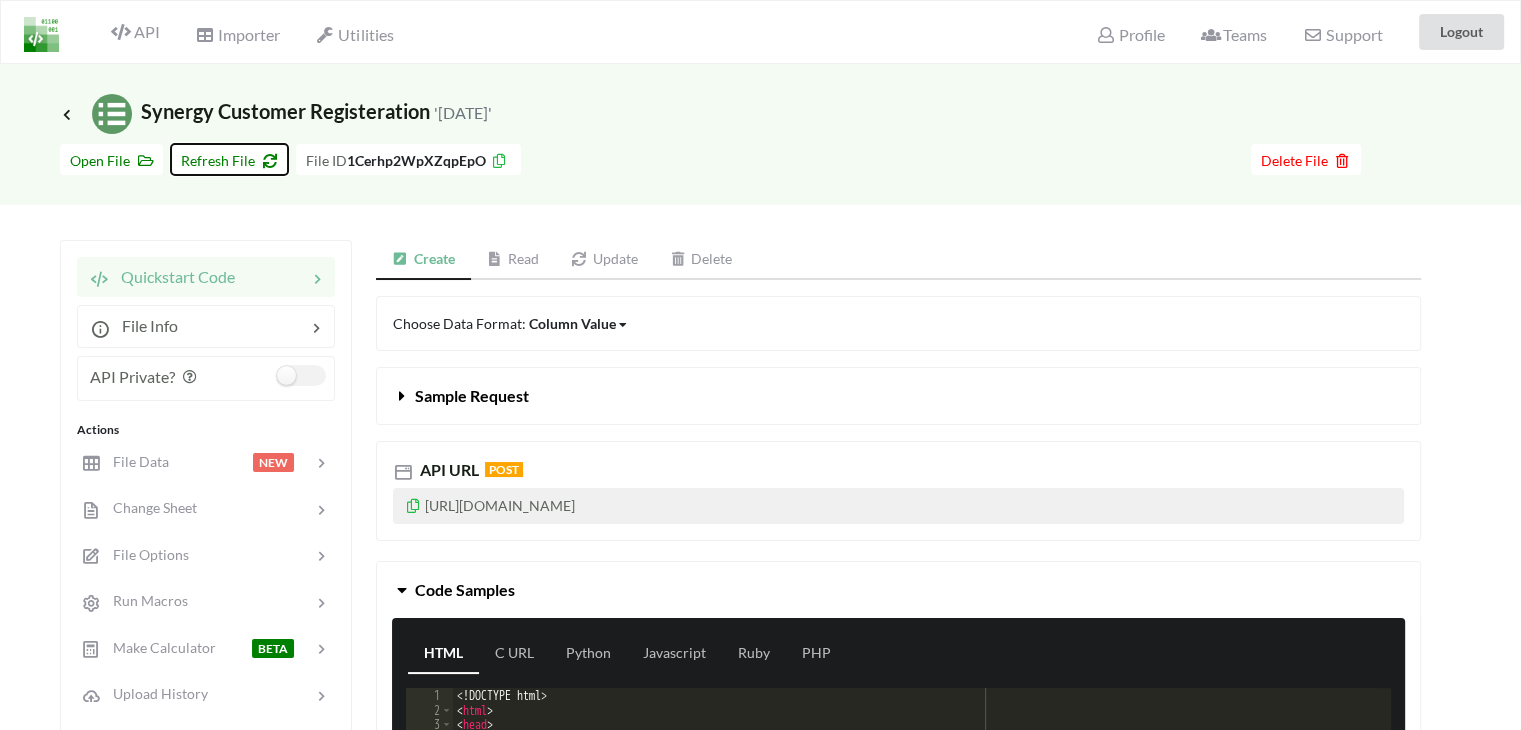 click on "Refresh File" at bounding box center (229, 160) 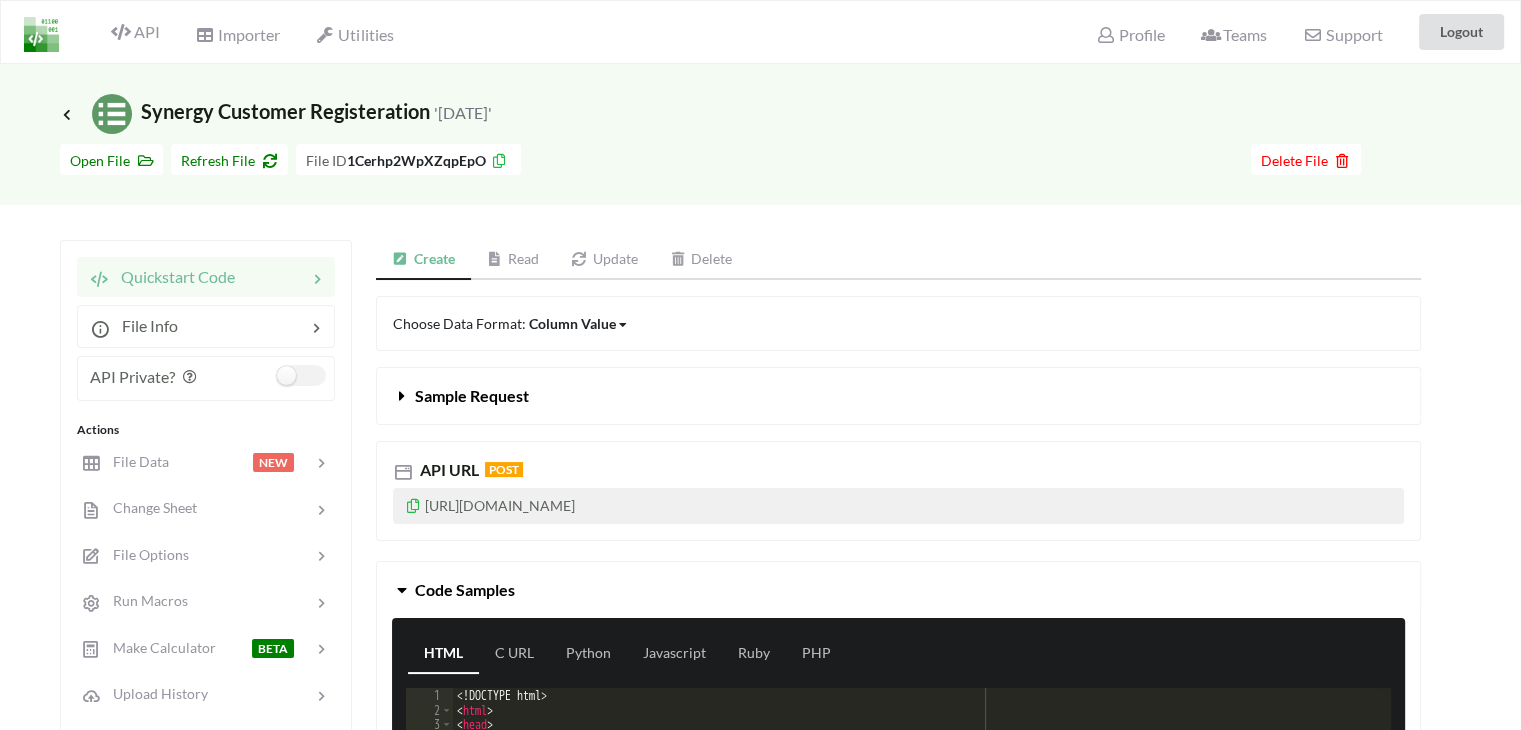 click on "Change Sheet" at bounding box center [149, 507] 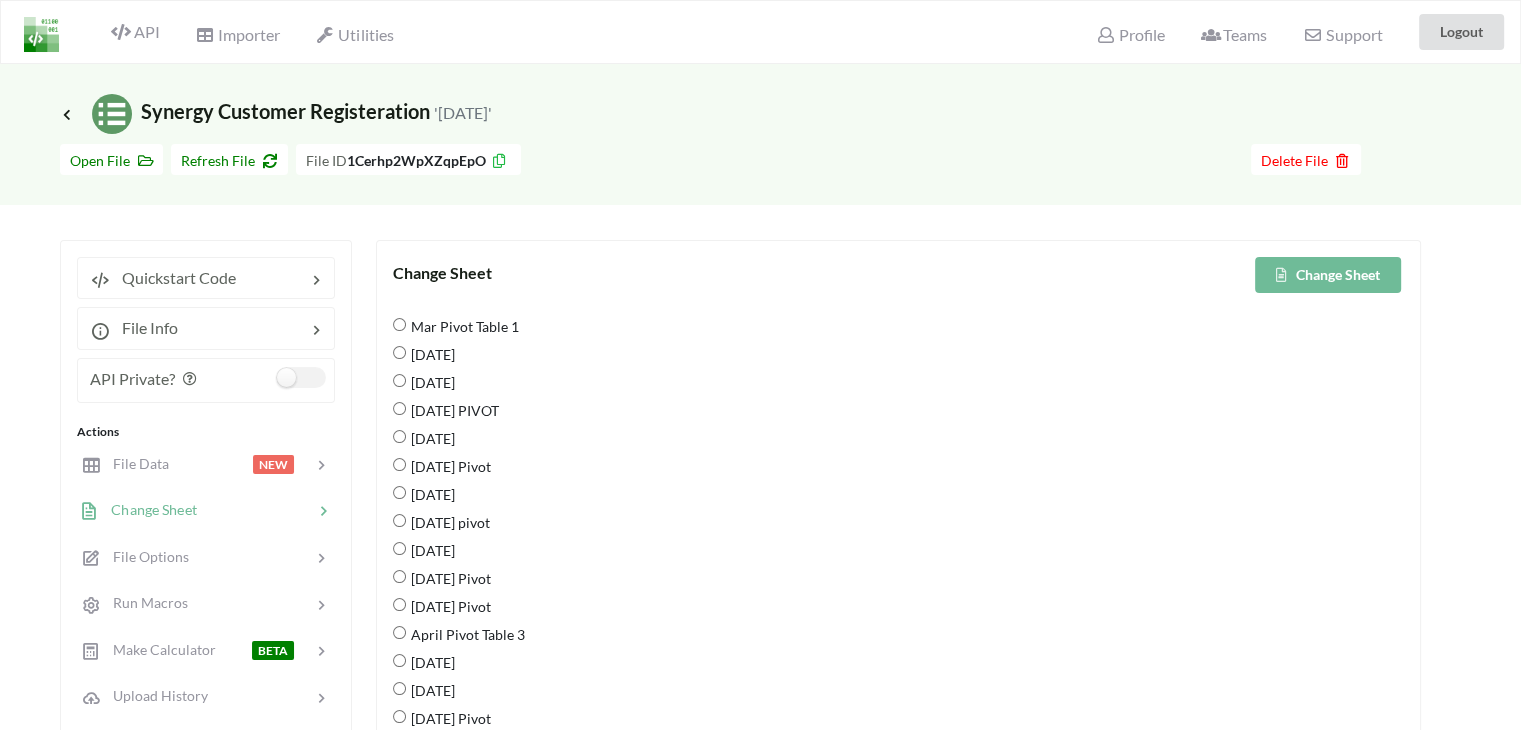 click on "Change Sheet" at bounding box center (148, 509) 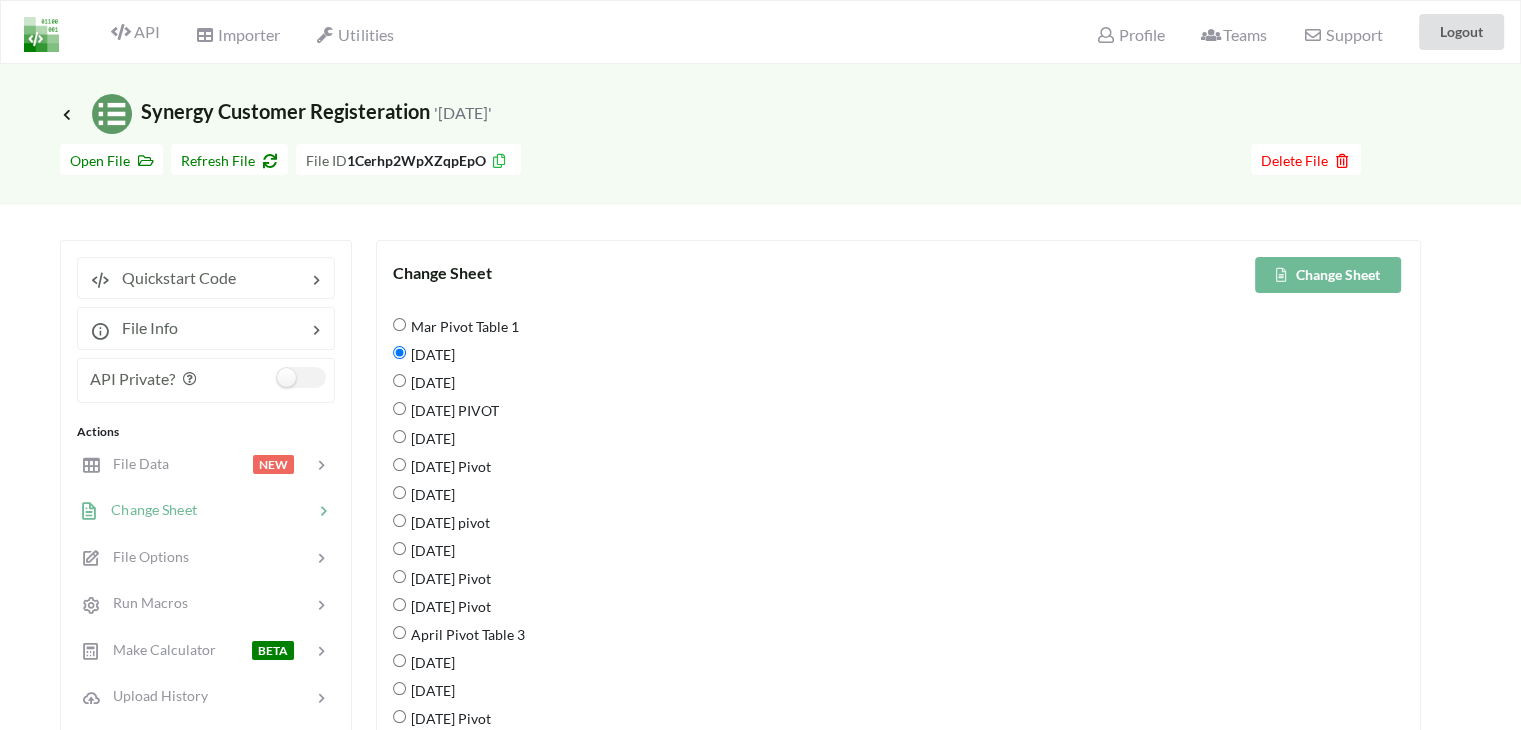 click on "Change Sheet" at bounding box center [1328, 275] 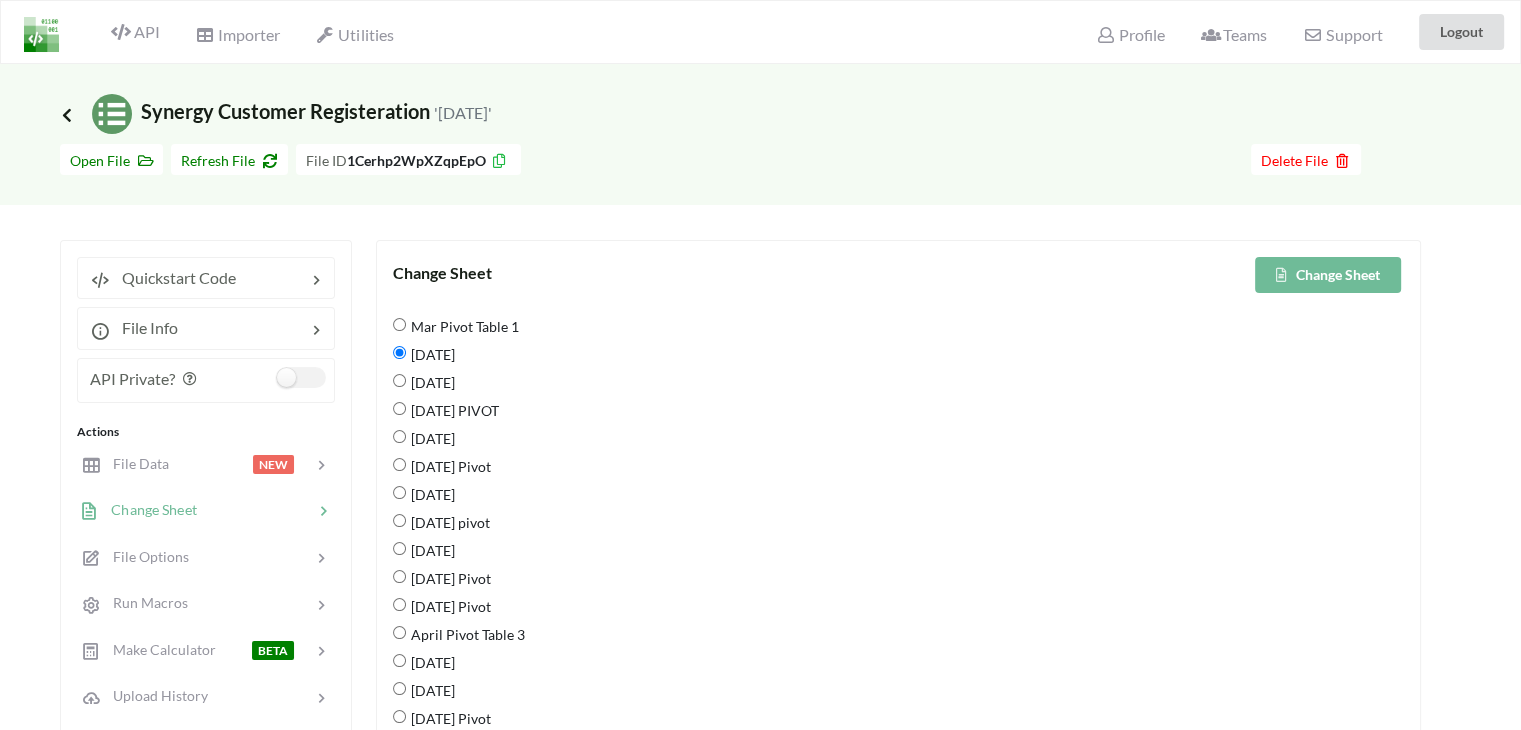 click at bounding box center (67, 114) 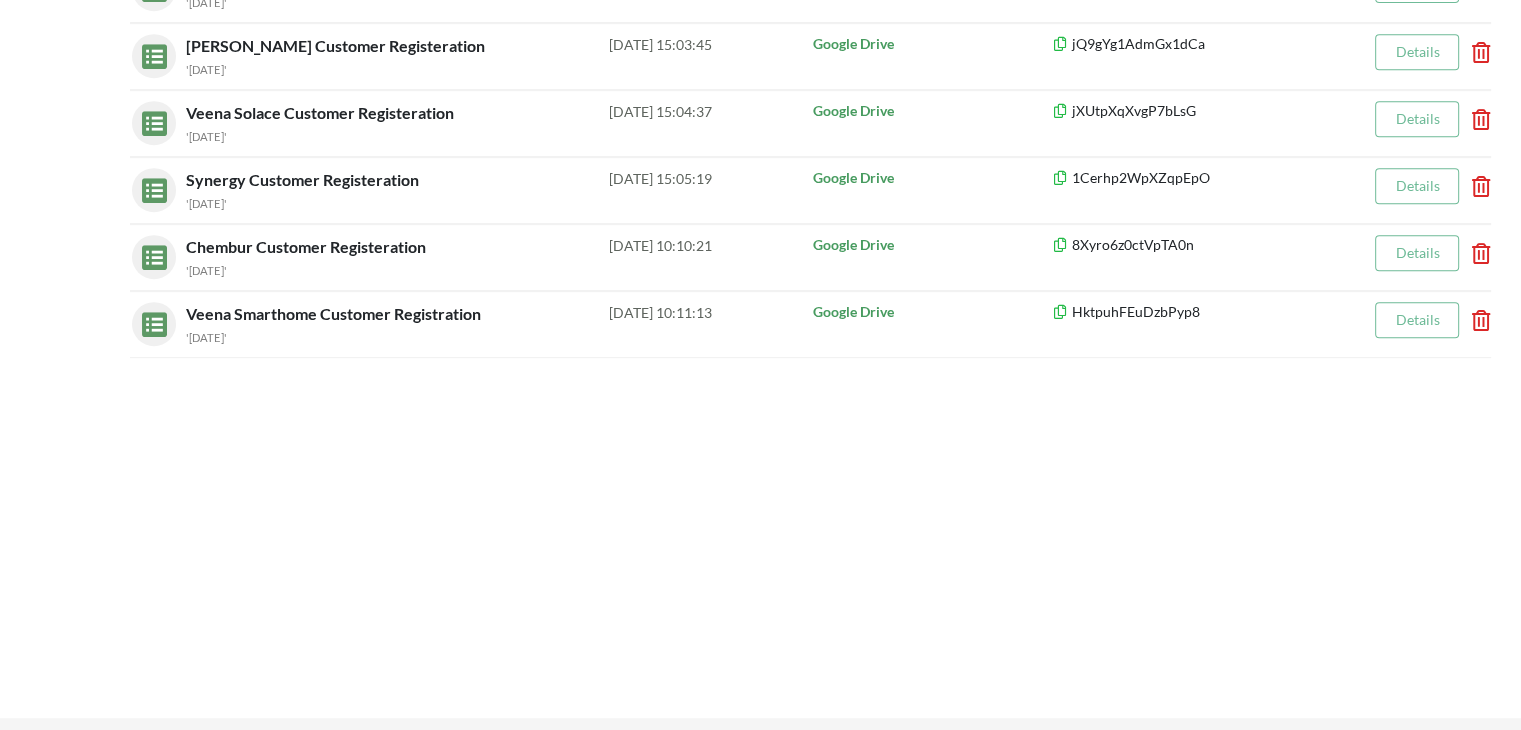 scroll, scrollTop: 908, scrollLeft: 0, axis: vertical 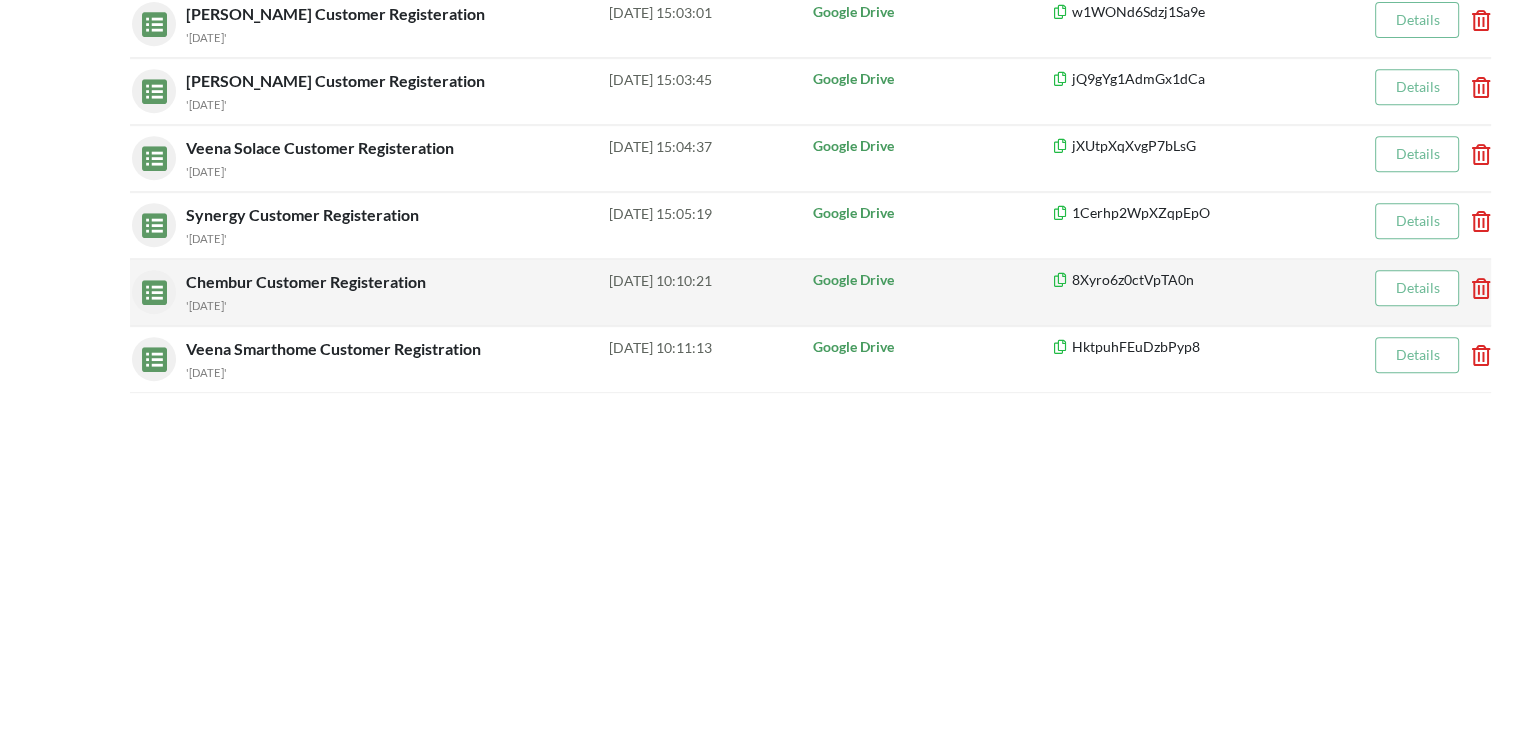 click on "Chembur Customer Registeration '[DATE]' [DATE] 10:10:21   Google Drive 8Xyro6z0ctVpTA0n    Details" at bounding box center [810, 292] 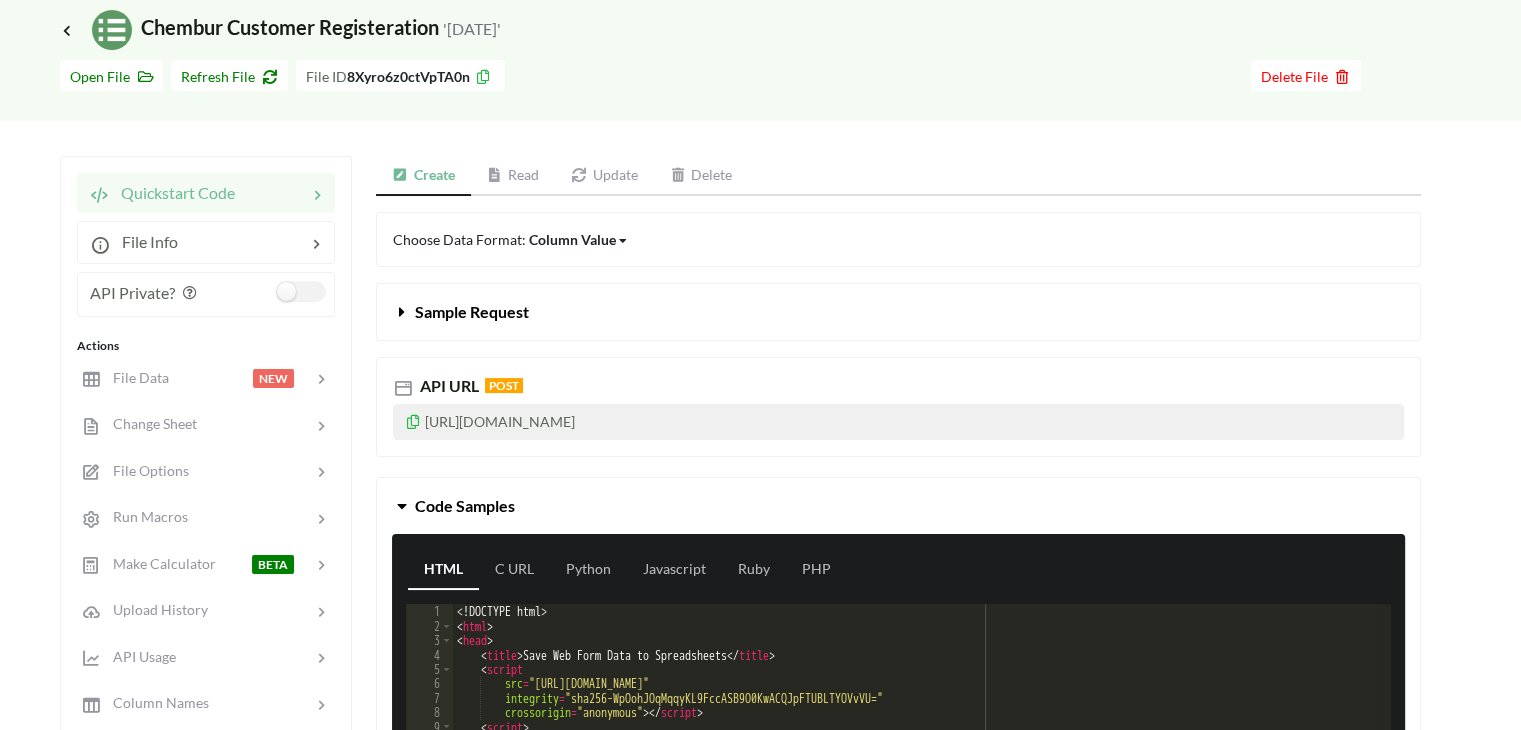 scroll, scrollTop: 0, scrollLeft: 0, axis: both 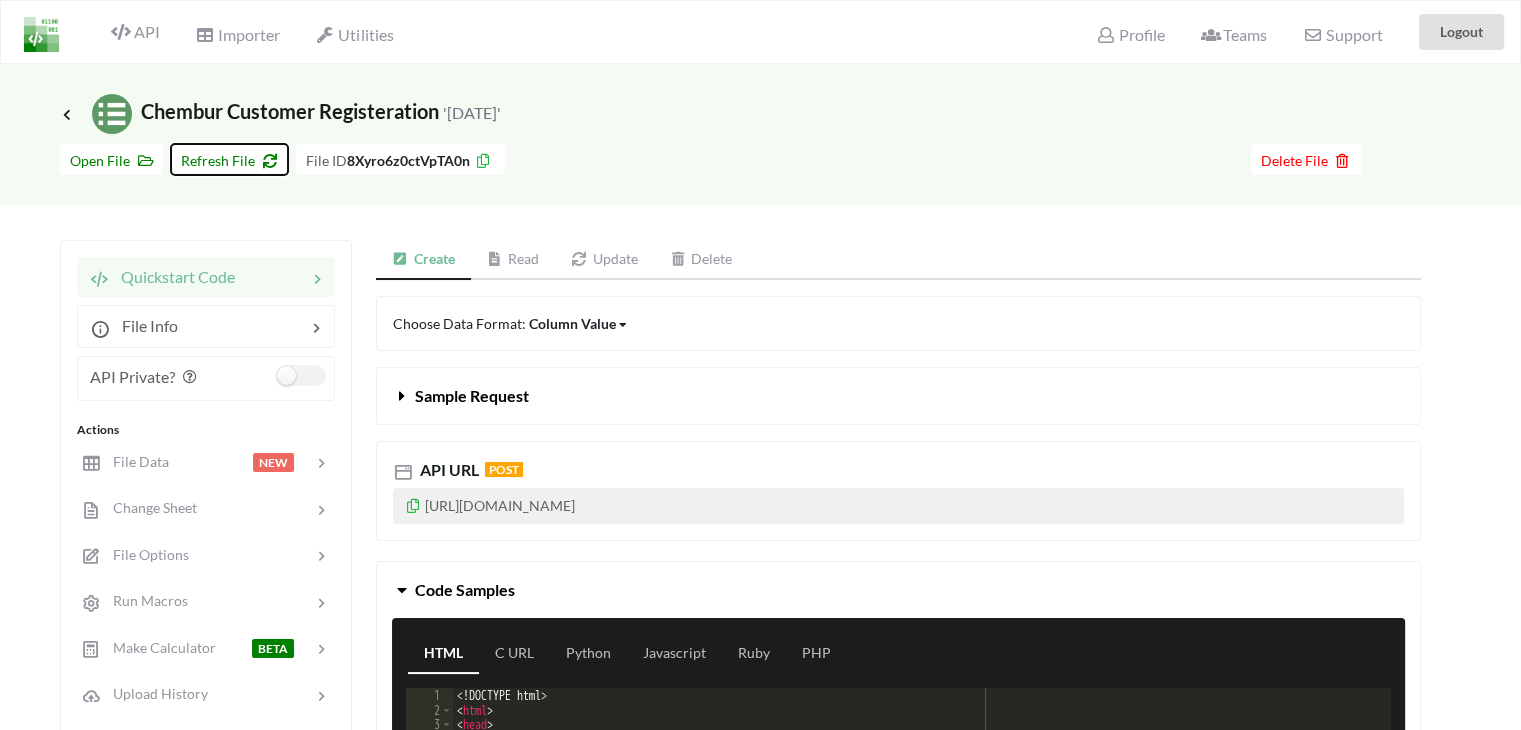 click on "Refresh File" at bounding box center [229, 160] 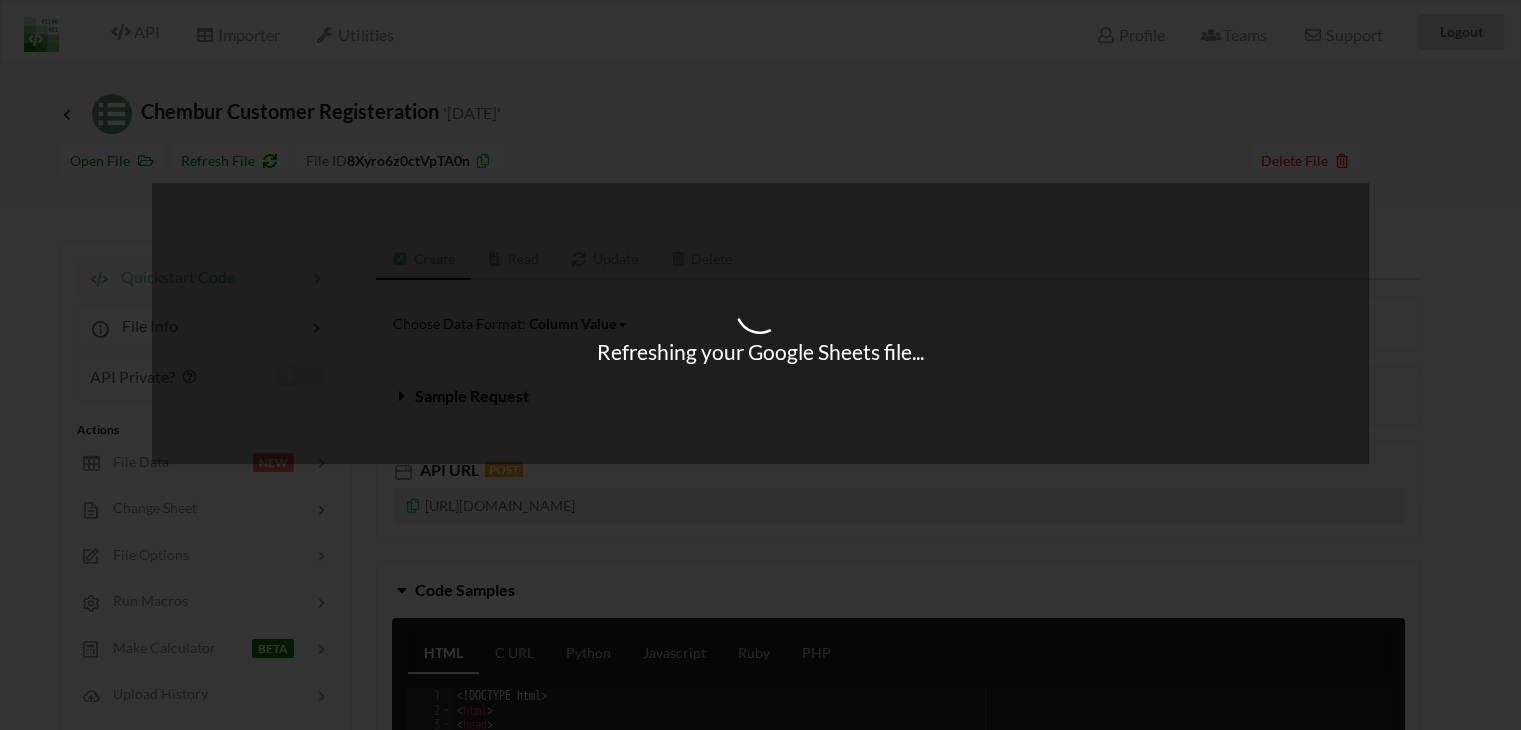 click on "Refreshing your Google Sheets file..." at bounding box center (760, 365) 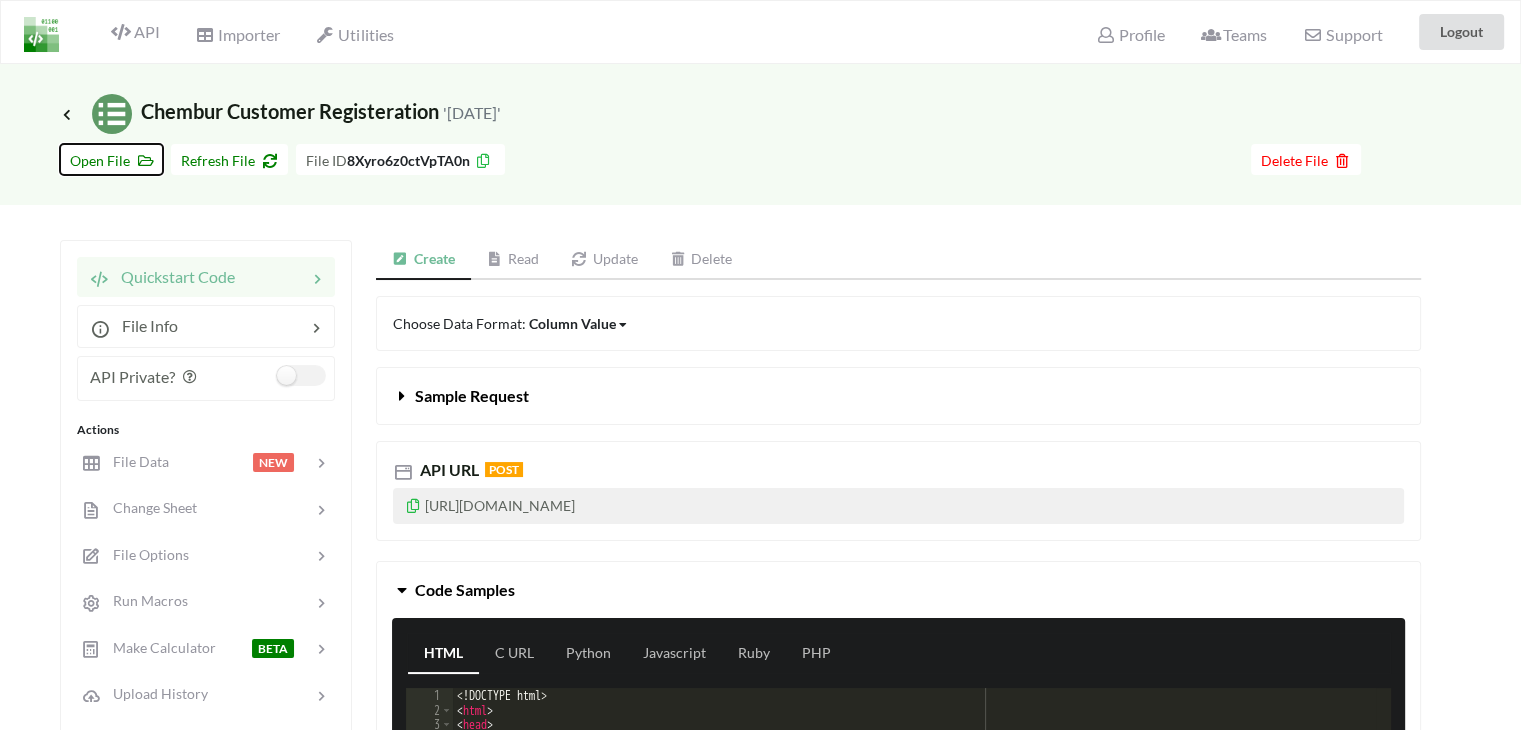 click on "Open File" at bounding box center [111, 160] 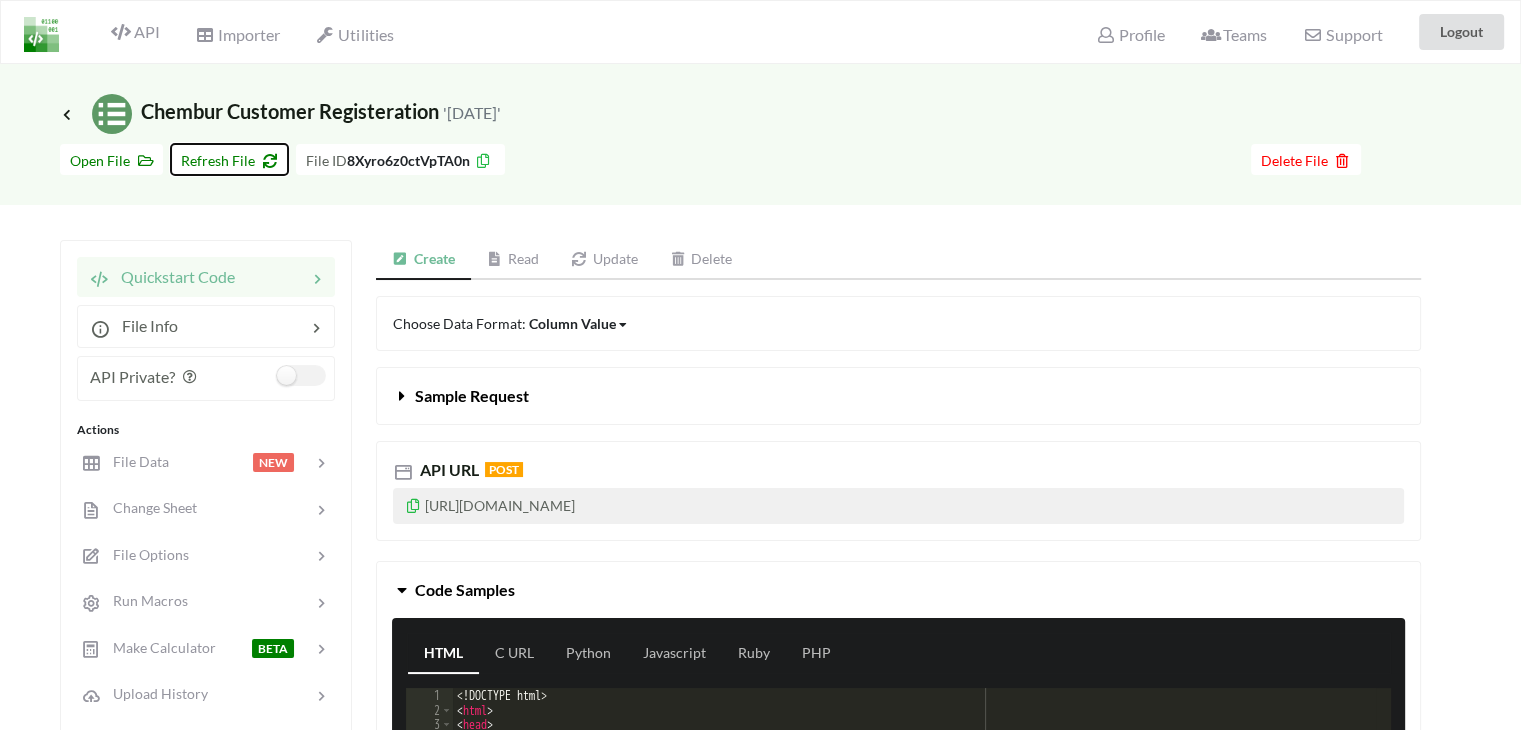 click on "Refresh File" at bounding box center [229, 160] 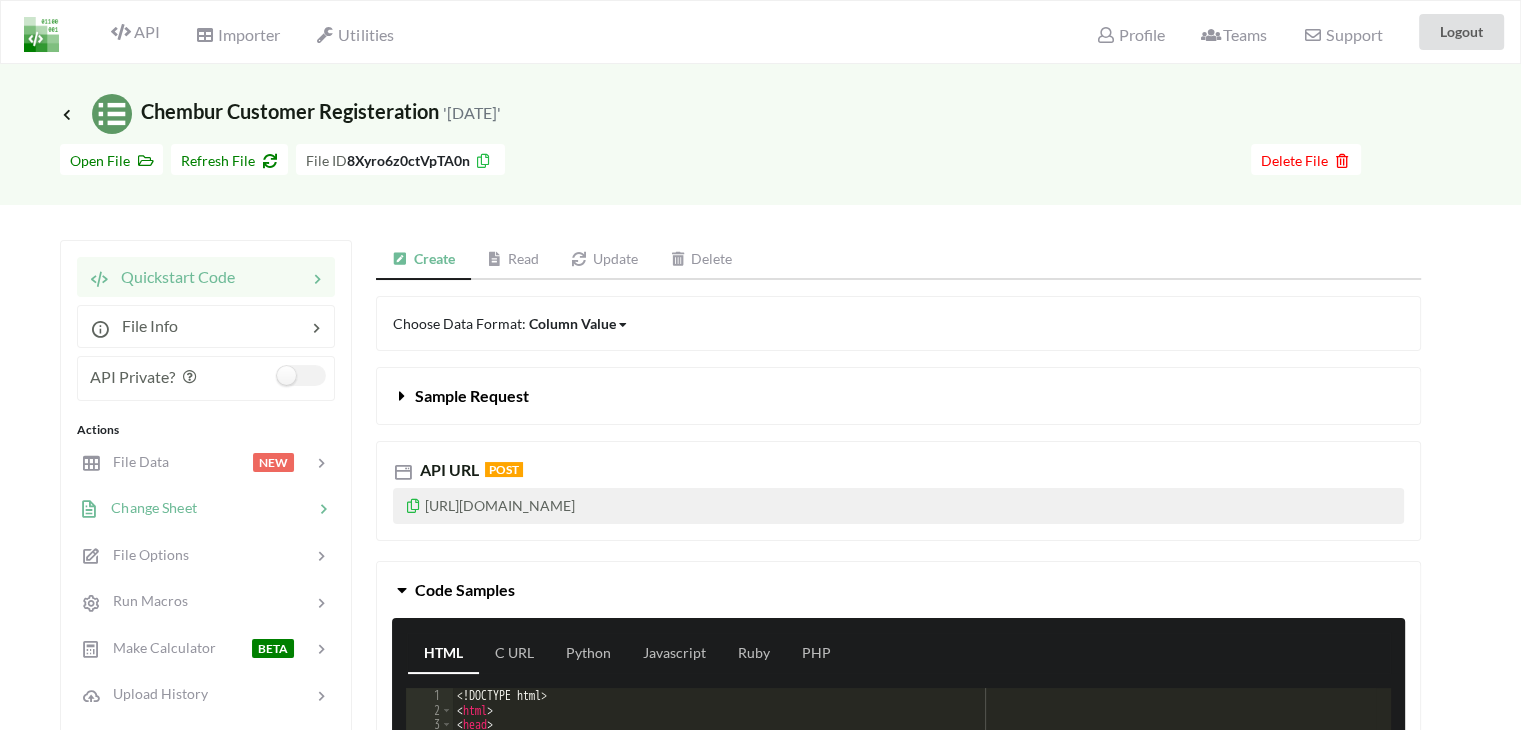 click on "Change Sheet" at bounding box center [148, 507] 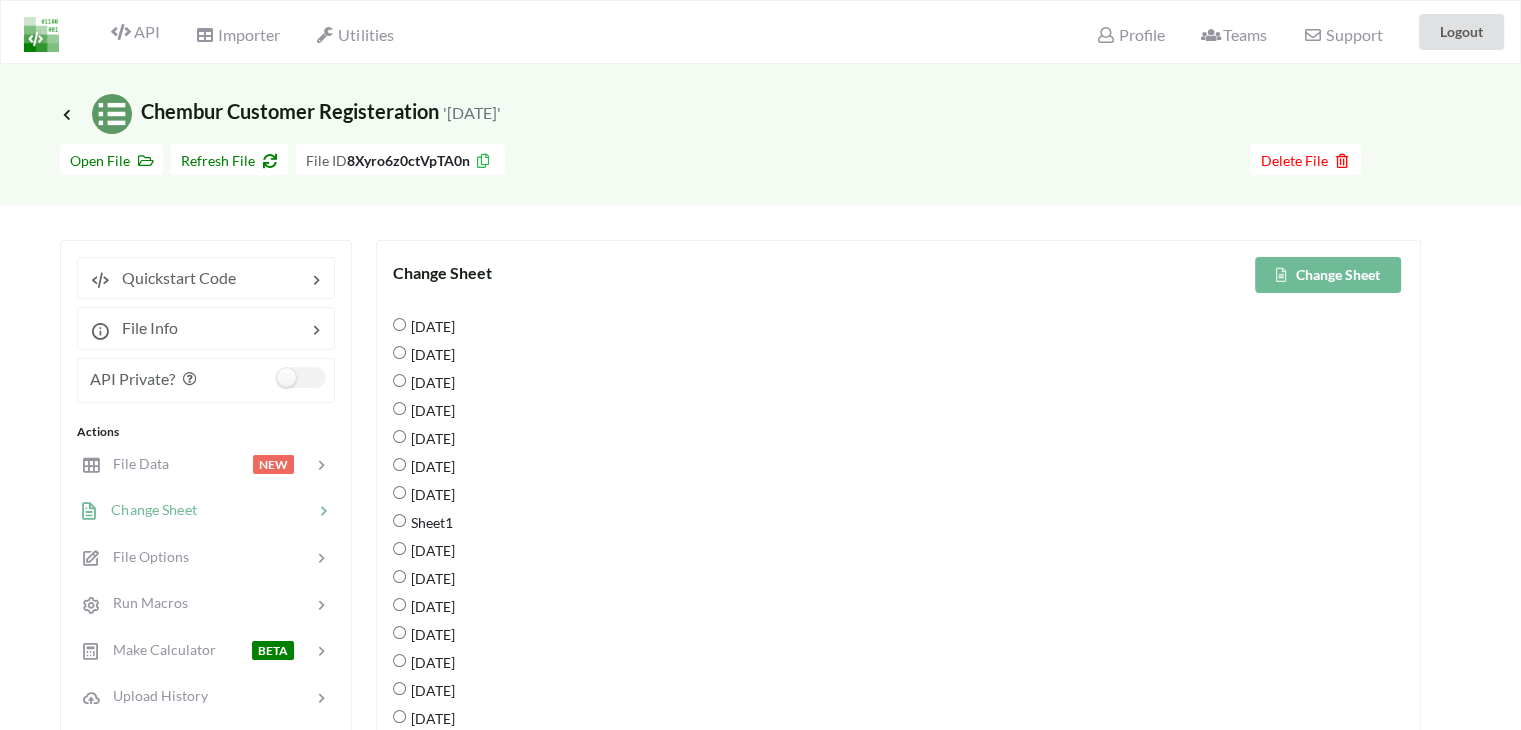 click on "[DATE]" at bounding box center (399, 324) 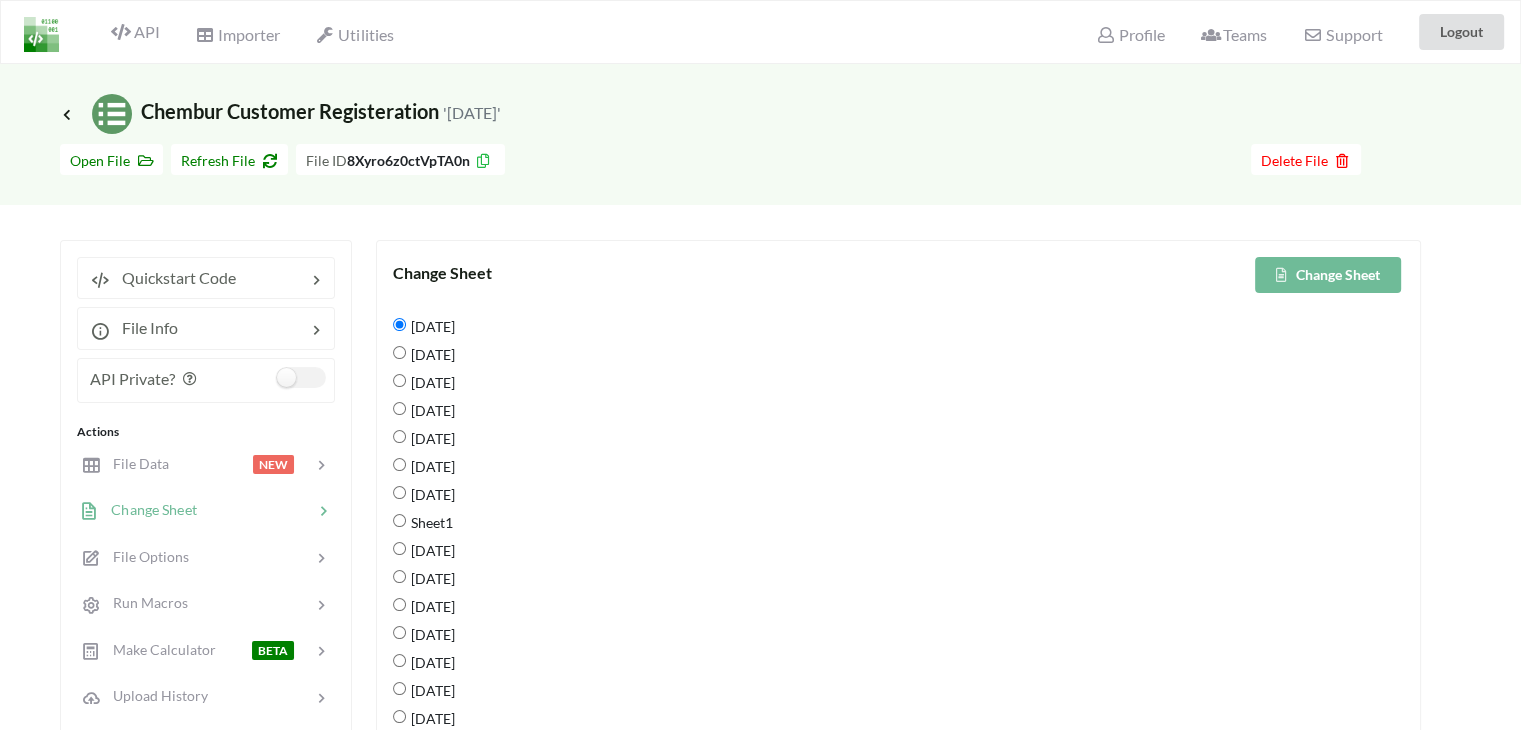 click on "Change Sheet" at bounding box center (1328, 275) 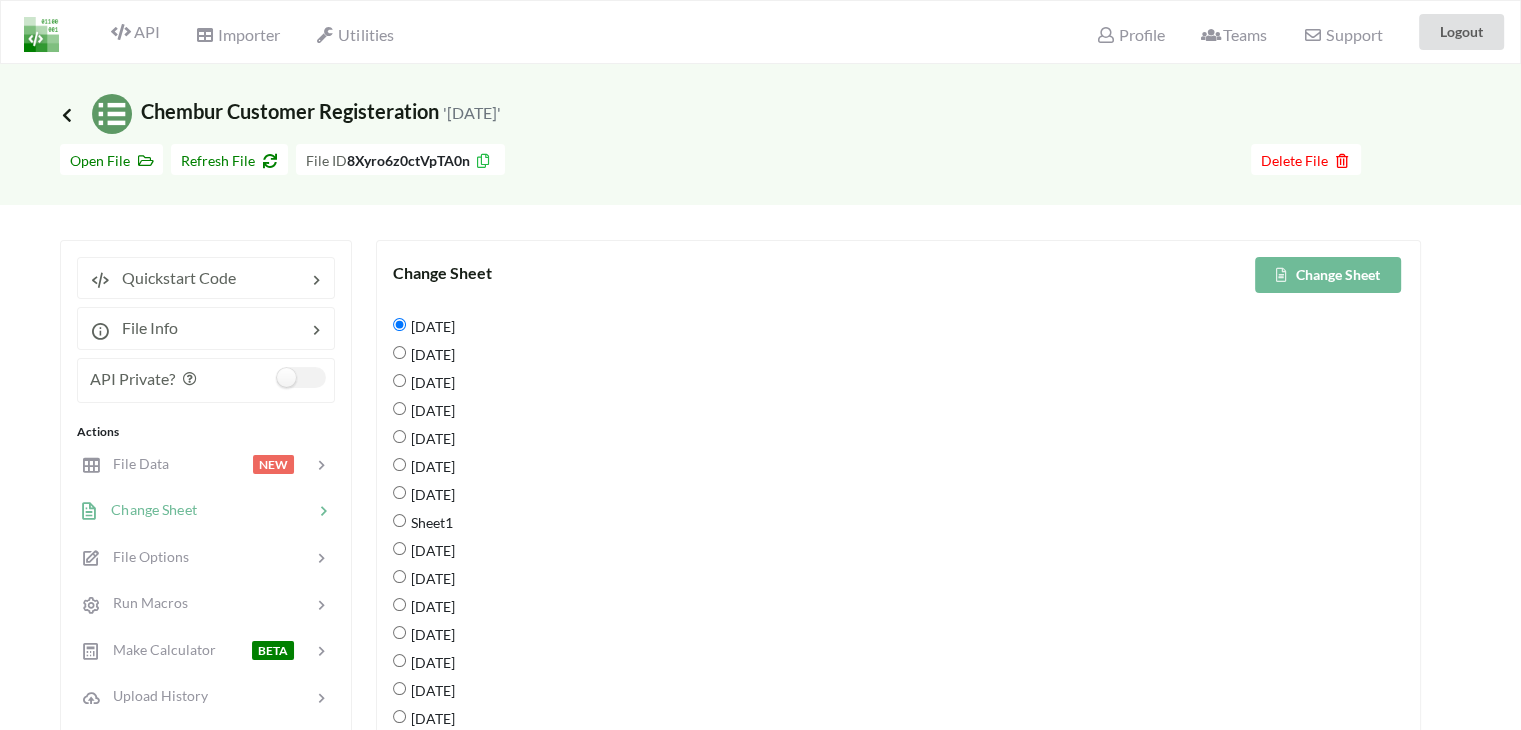 click at bounding box center [67, 114] 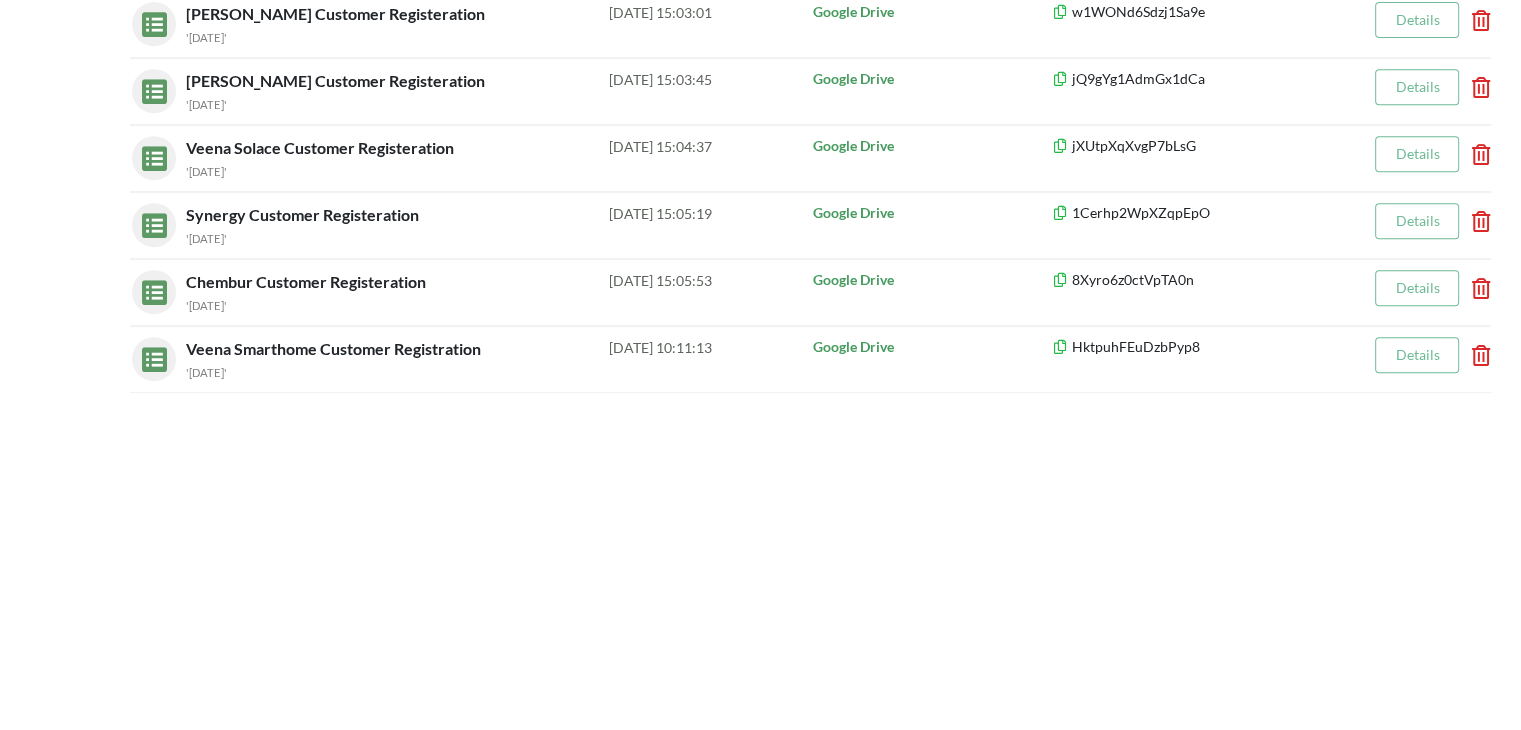 scroll, scrollTop: 1008, scrollLeft: 0, axis: vertical 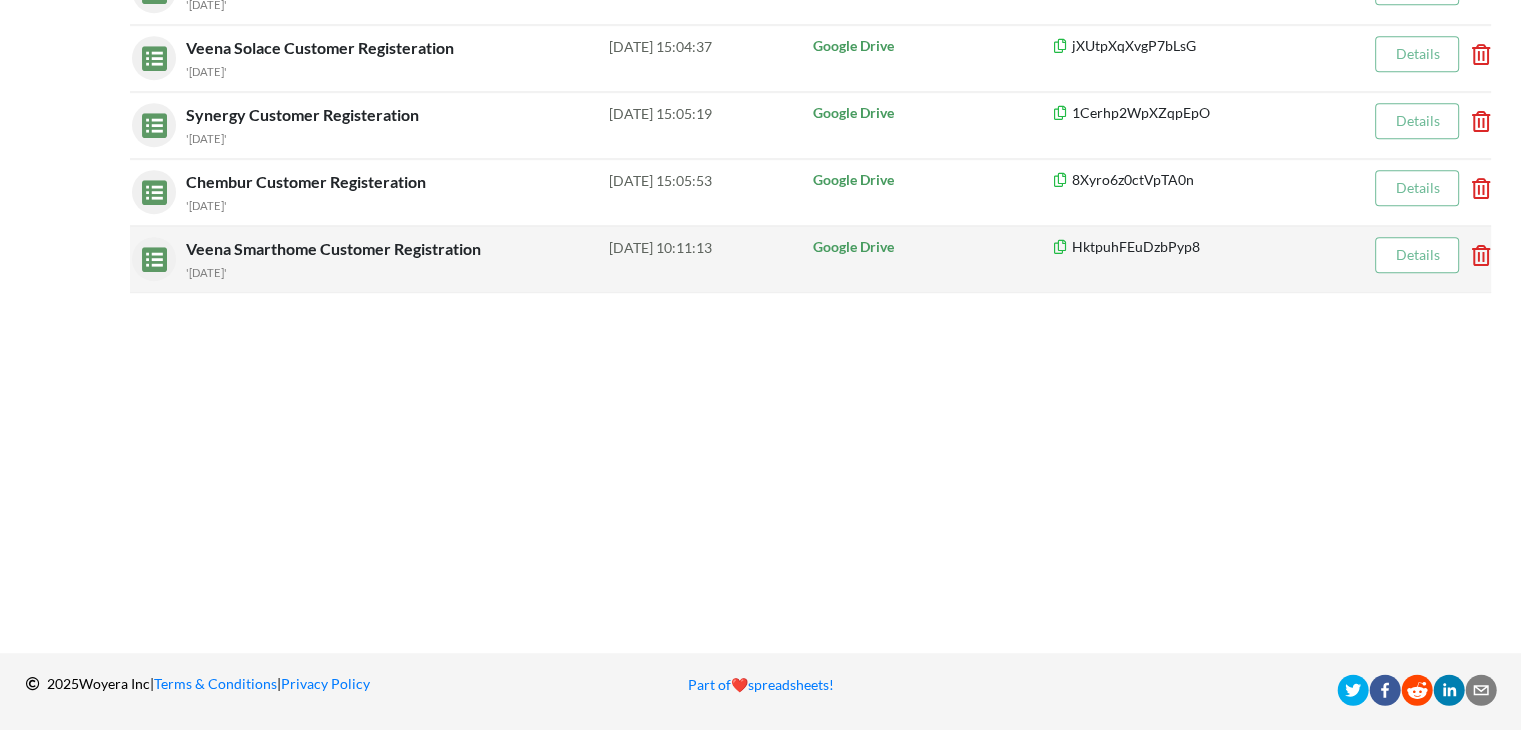 click on "Veena Smarthome Customer Registration" at bounding box center [335, 248] 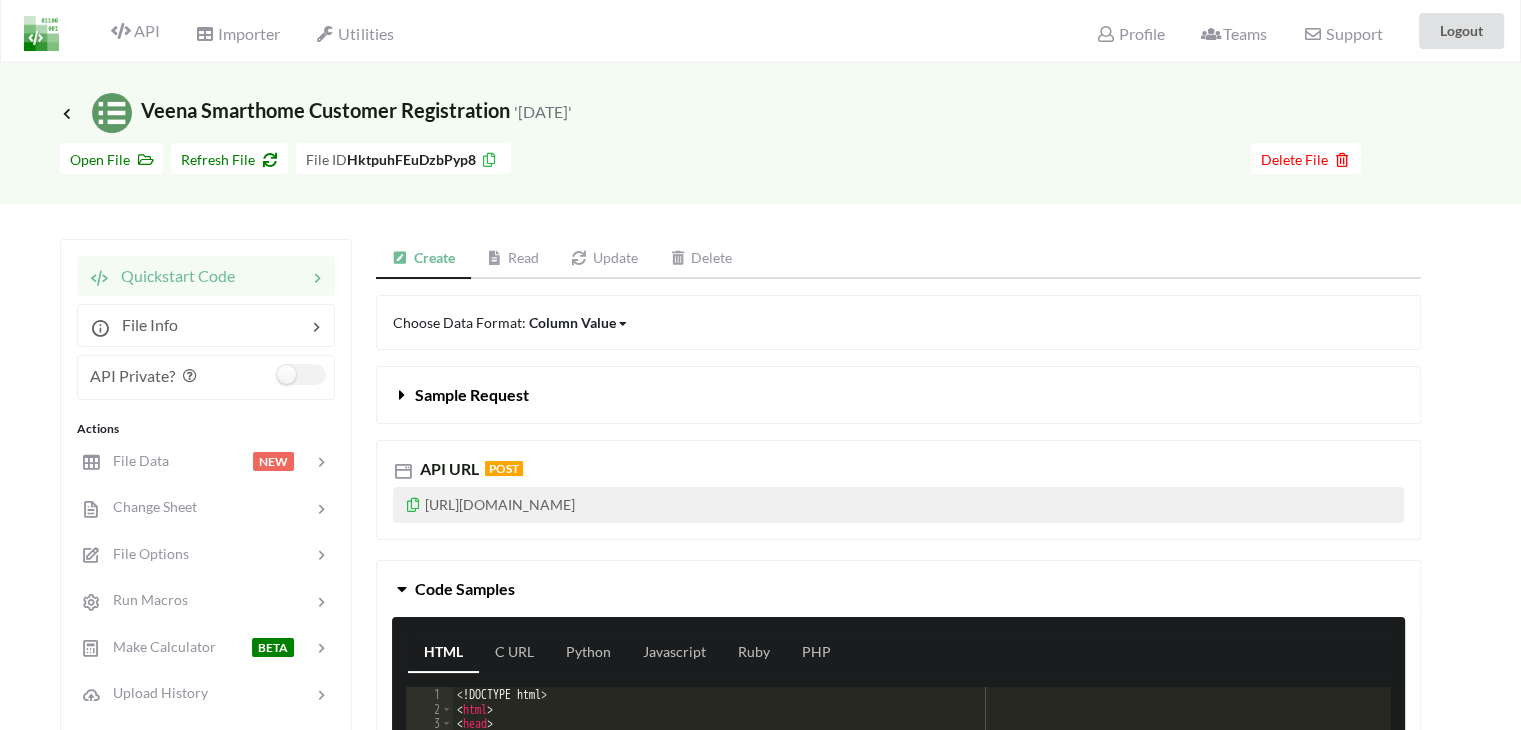 scroll, scrollTop: 0, scrollLeft: 0, axis: both 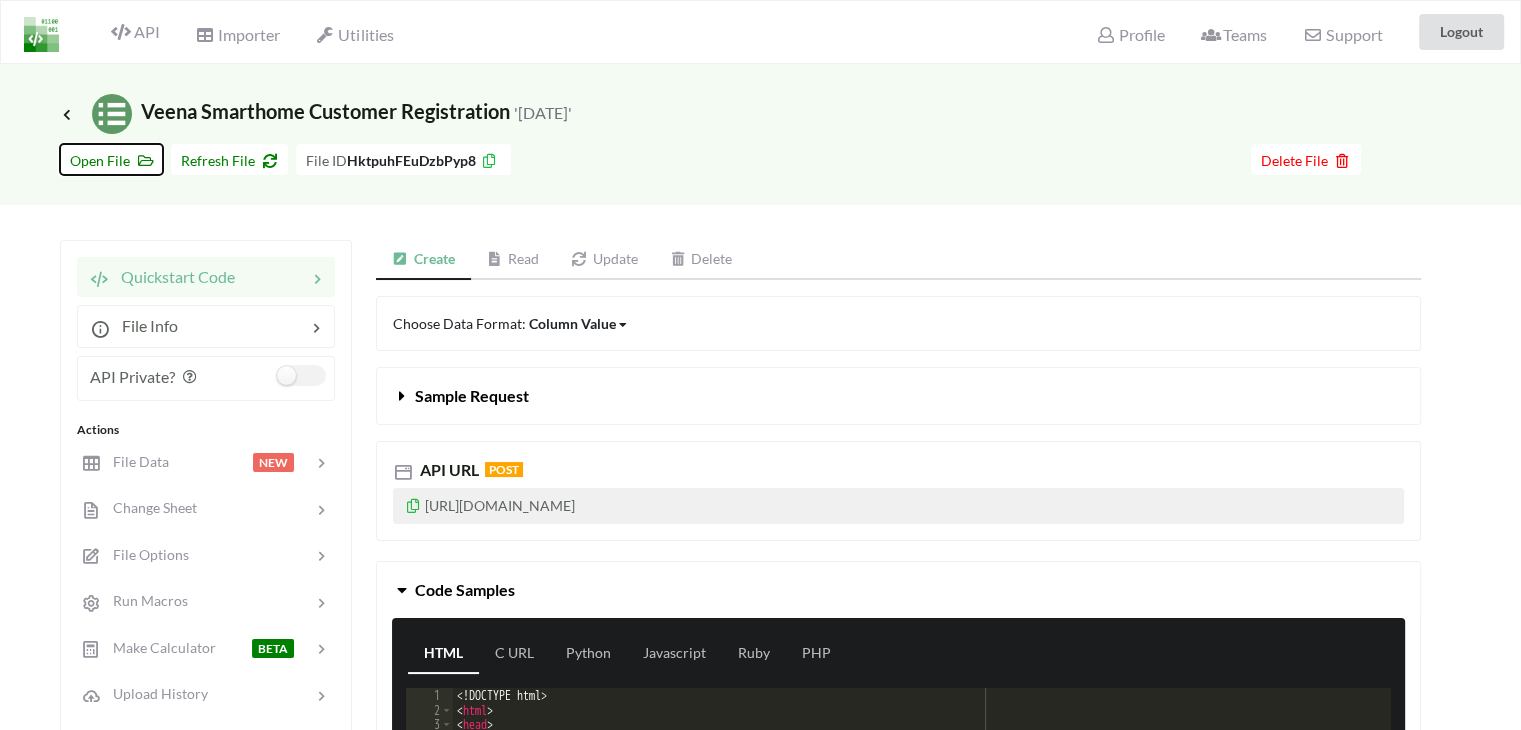 click on "Open File" at bounding box center (111, 160) 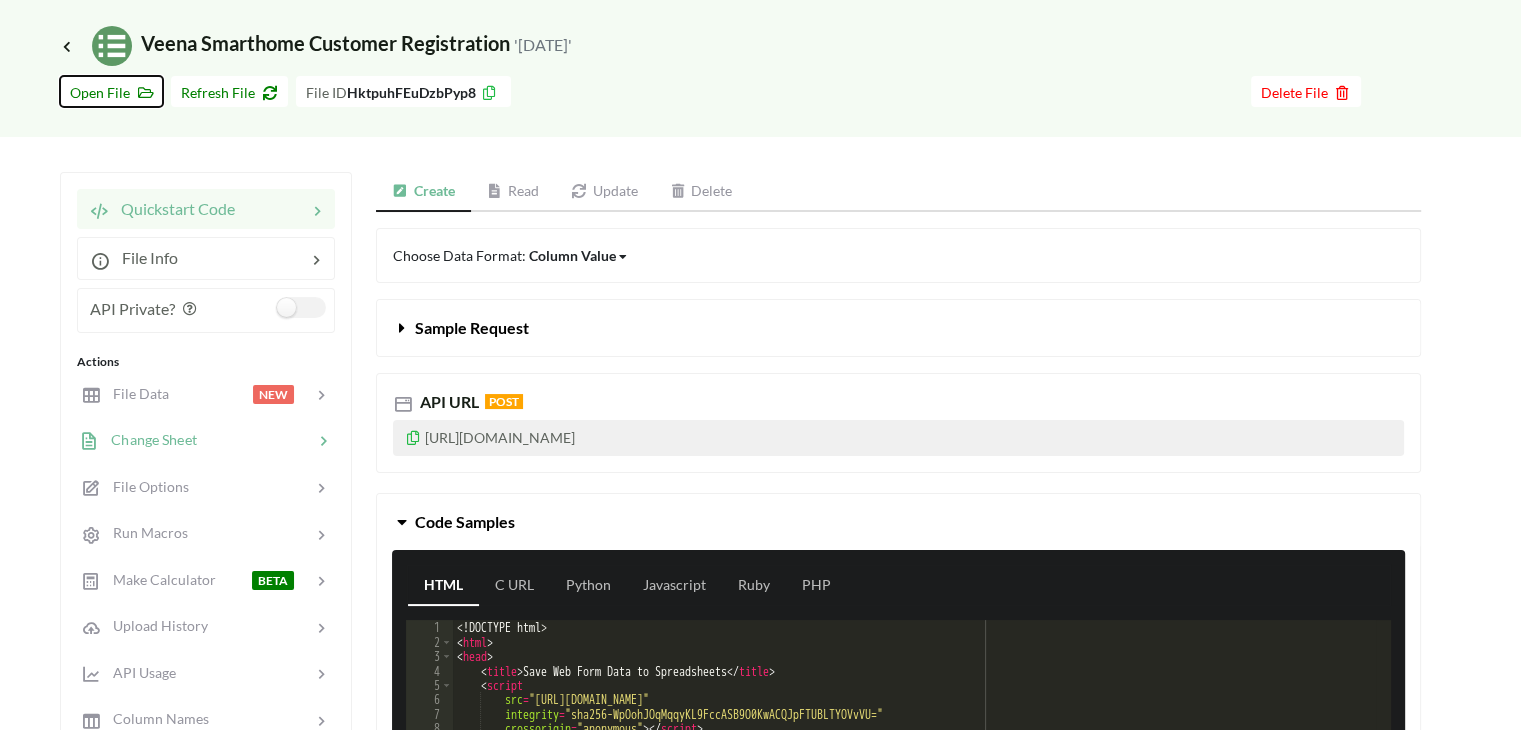 scroll, scrollTop: 100, scrollLeft: 0, axis: vertical 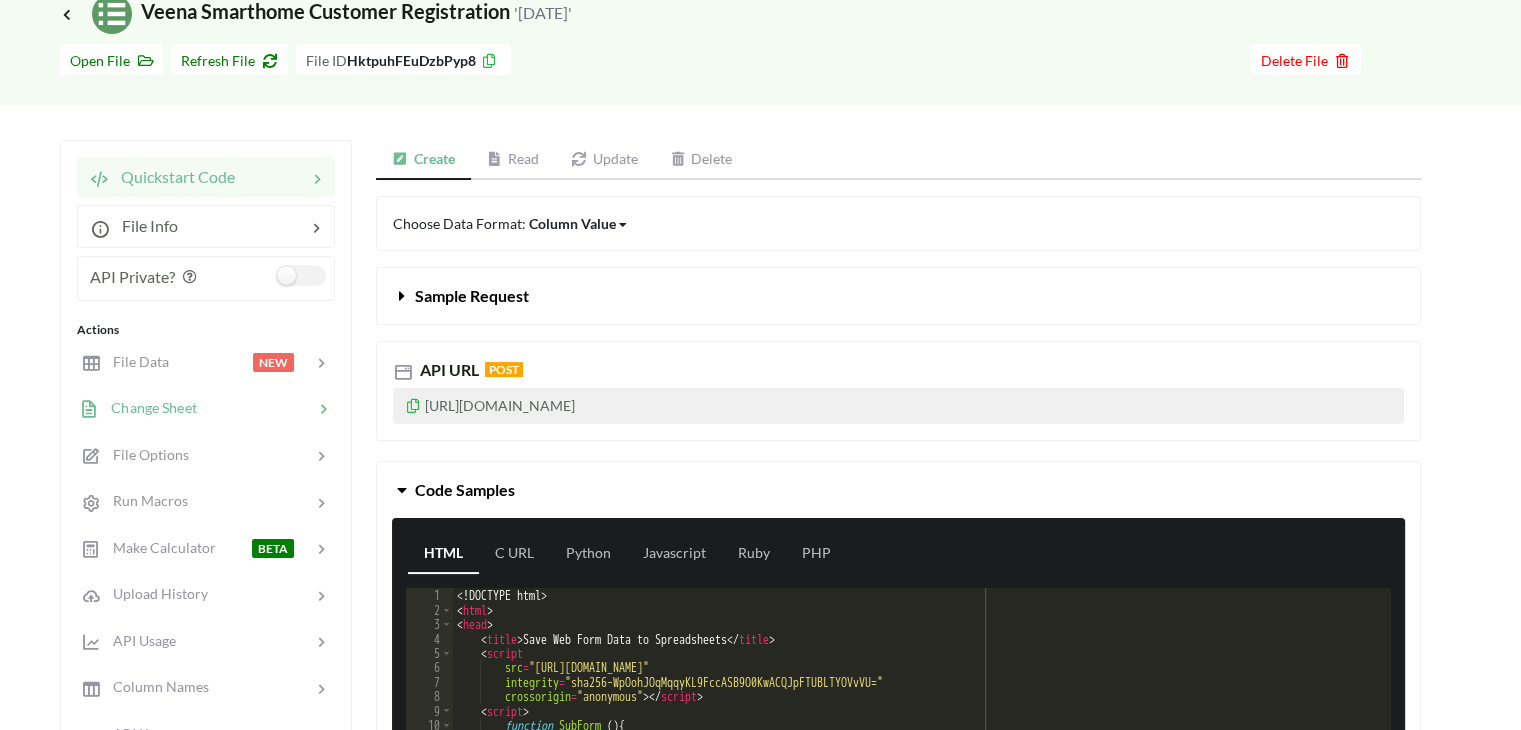 click on "Change Sheet" at bounding box center (138, 408) 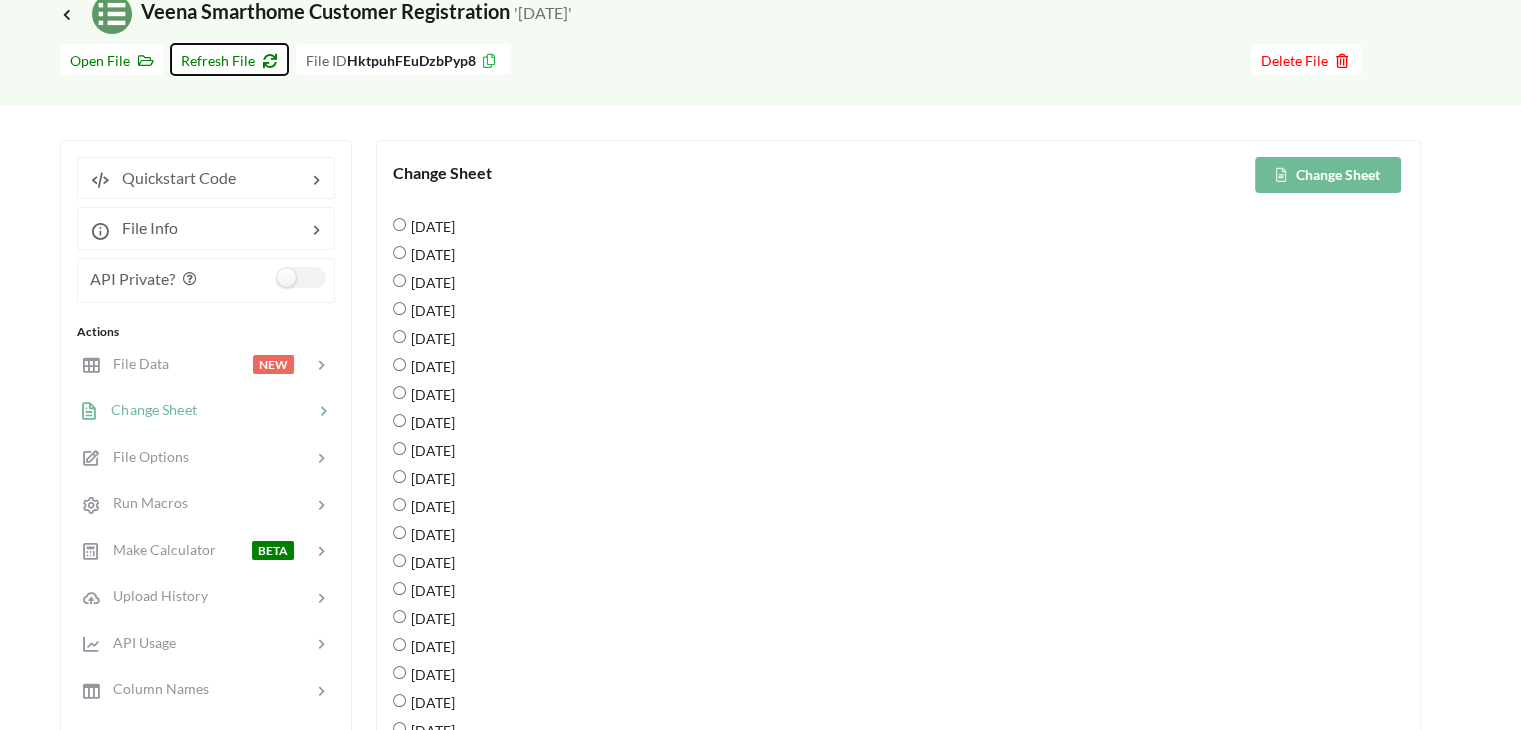 click on "Refresh File" at bounding box center [229, 60] 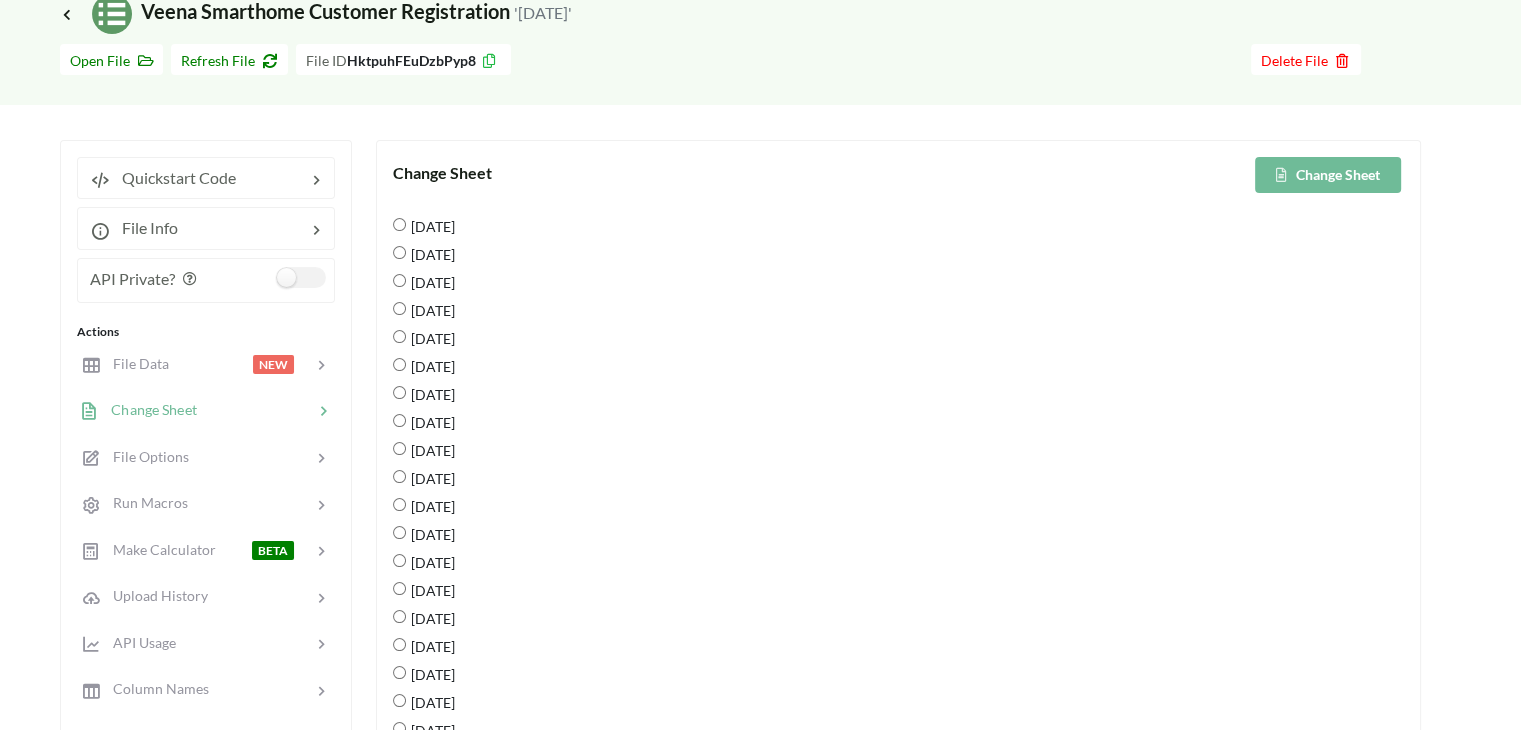 click on "[DATE]" at bounding box center (430, 226) 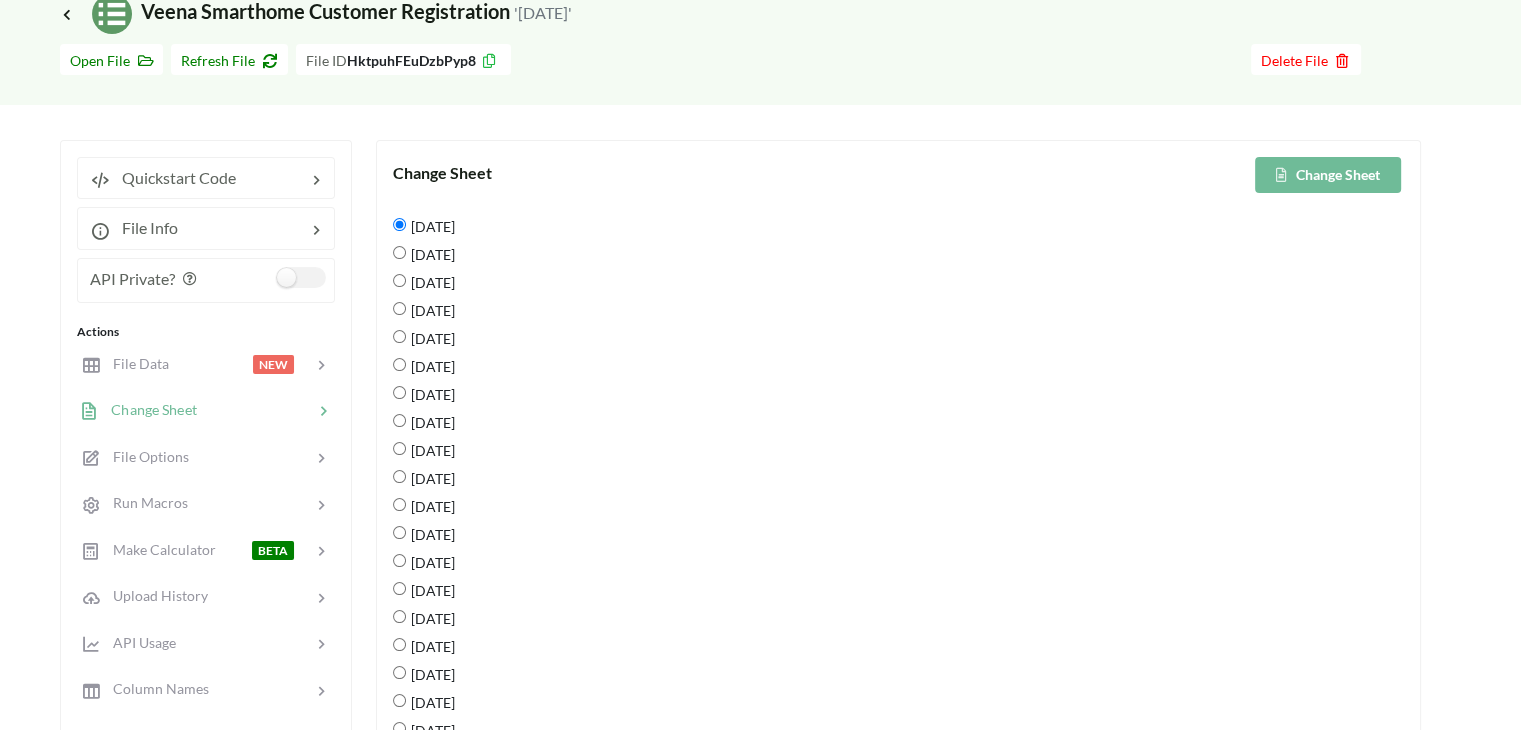 click on "Change Sheet" at bounding box center (1328, 175) 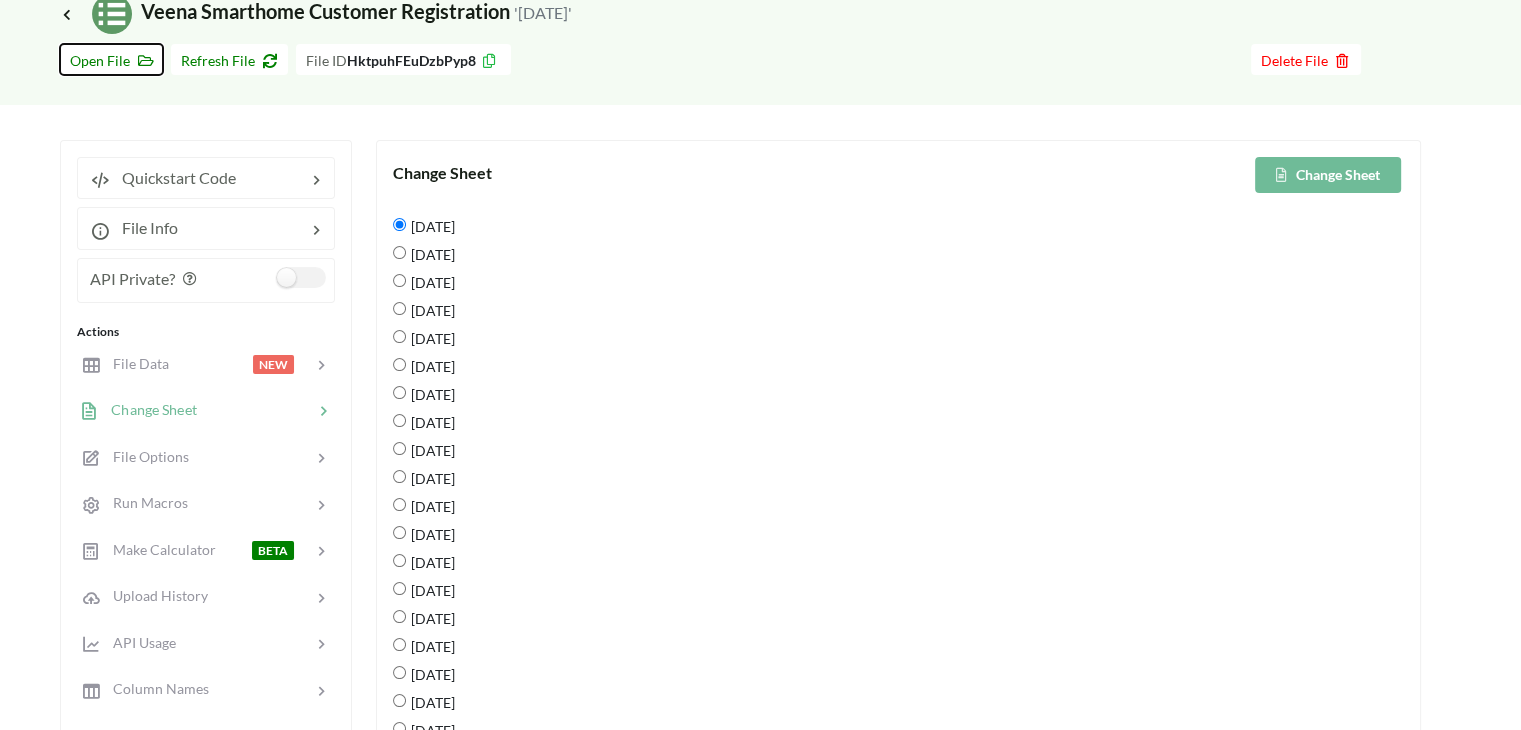 click on "Open File" at bounding box center (111, 60) 